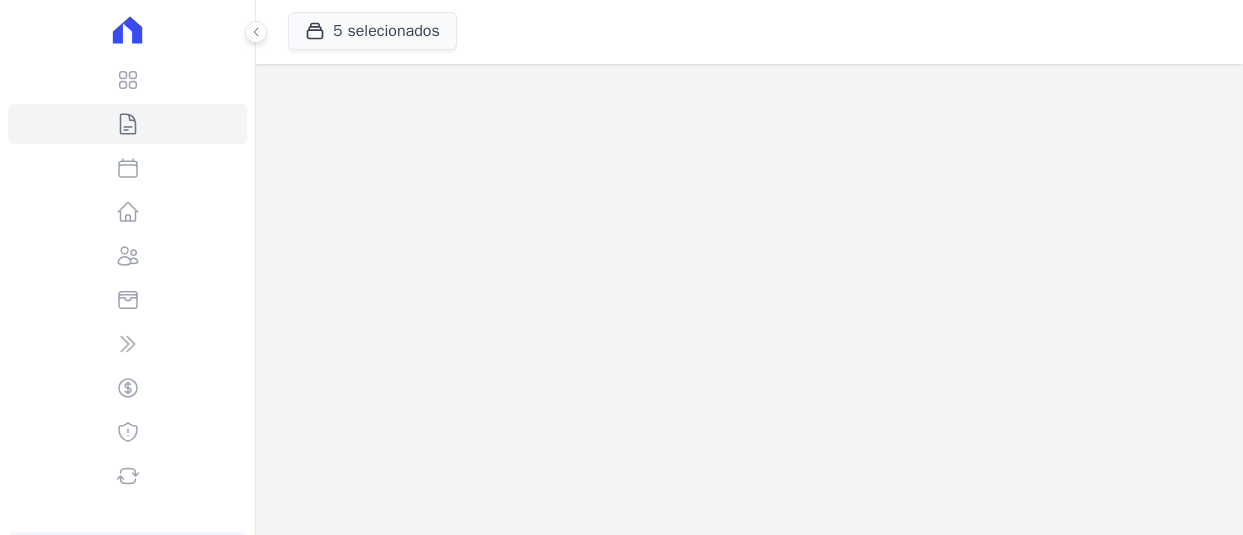 scroll, scrollTop: 0, scrollLeft: 0, axis: both 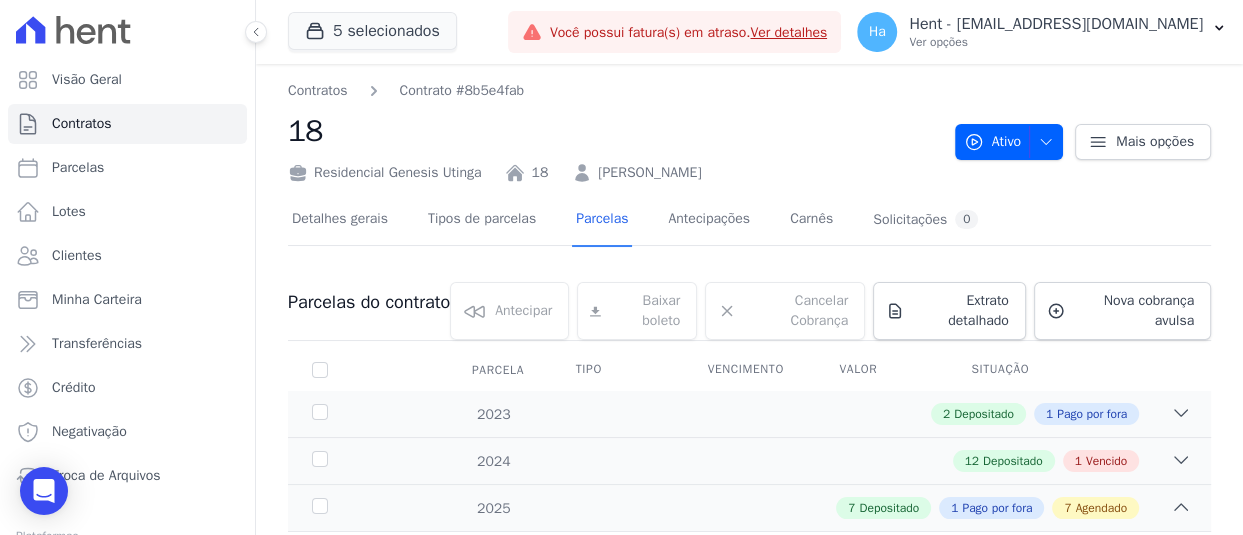 drag, startPoint x: 785, startPoint y: 180, endPoint x: 592, endPoint y: 178, distance: 193.01036 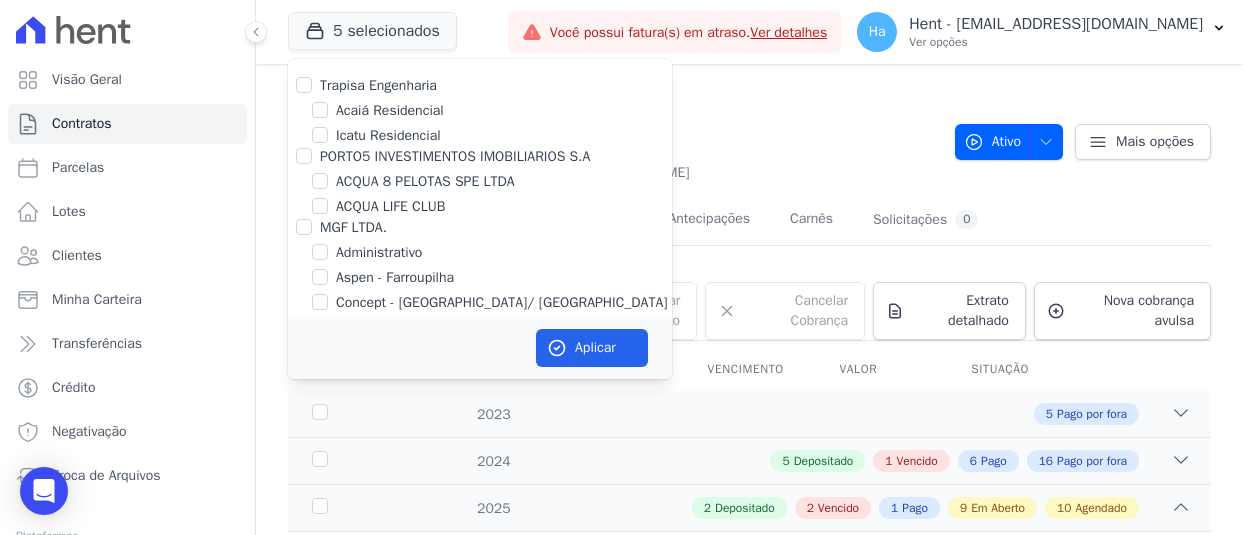 type 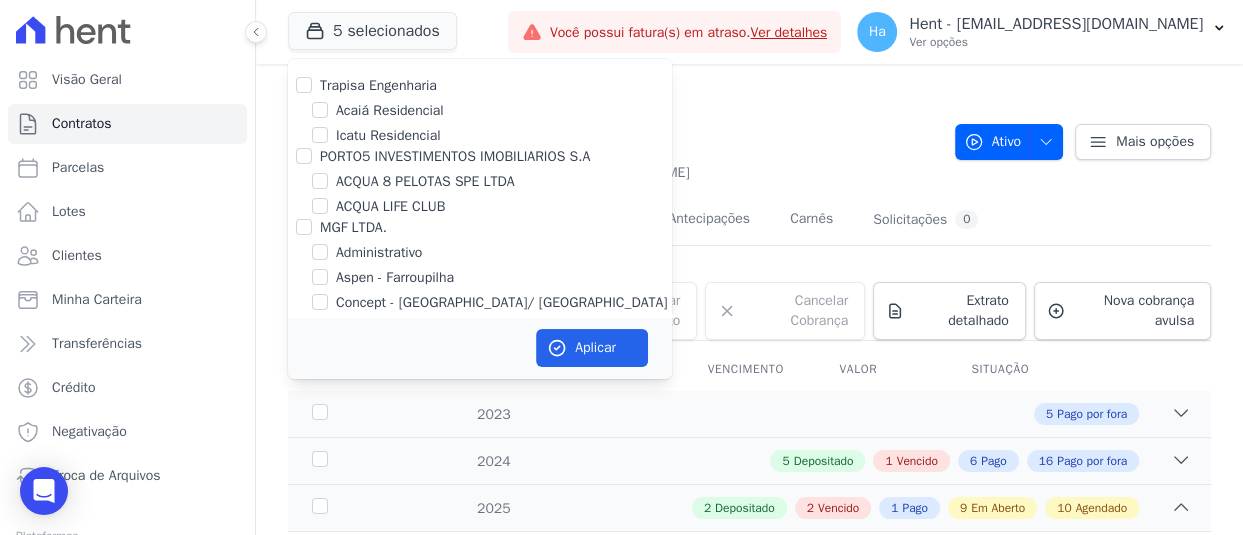 scroll, scrollTop: 400, scrollLeft: 0, axis: vertical 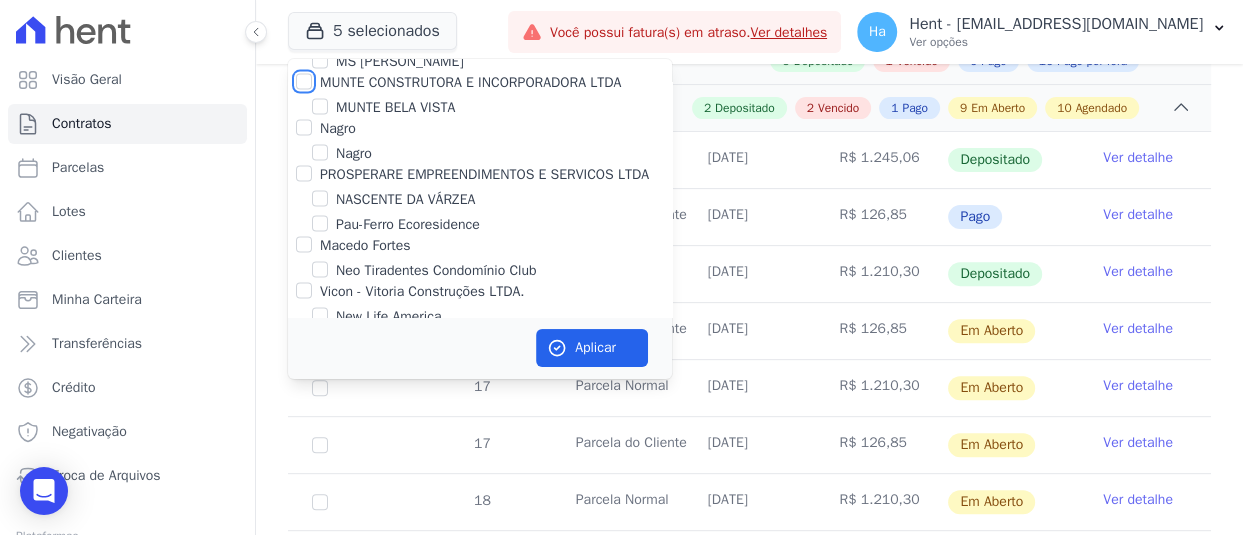 click on "MUNTE CONSTRUTORA E INCORPORADORA LTDA" at bounding box center (304, 82) 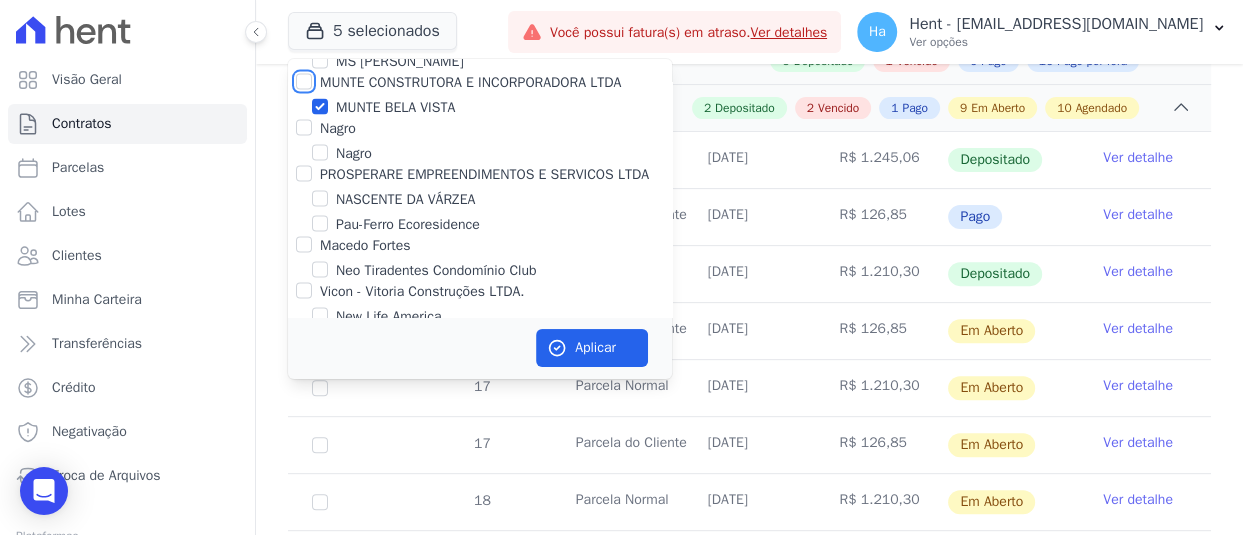 checkbox on "true" 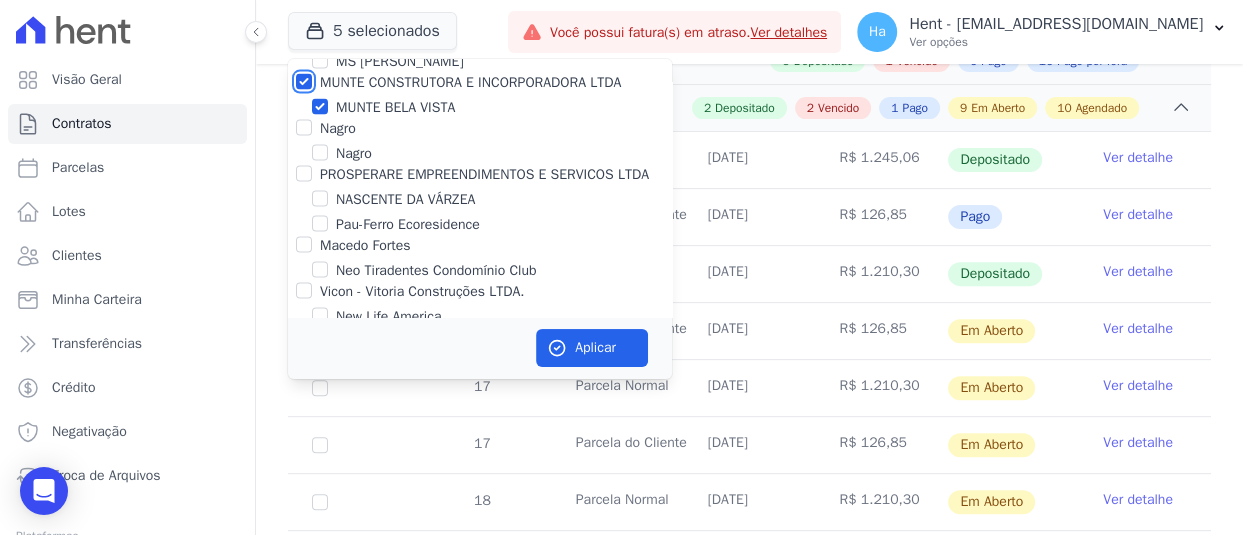 checkbox on "true" 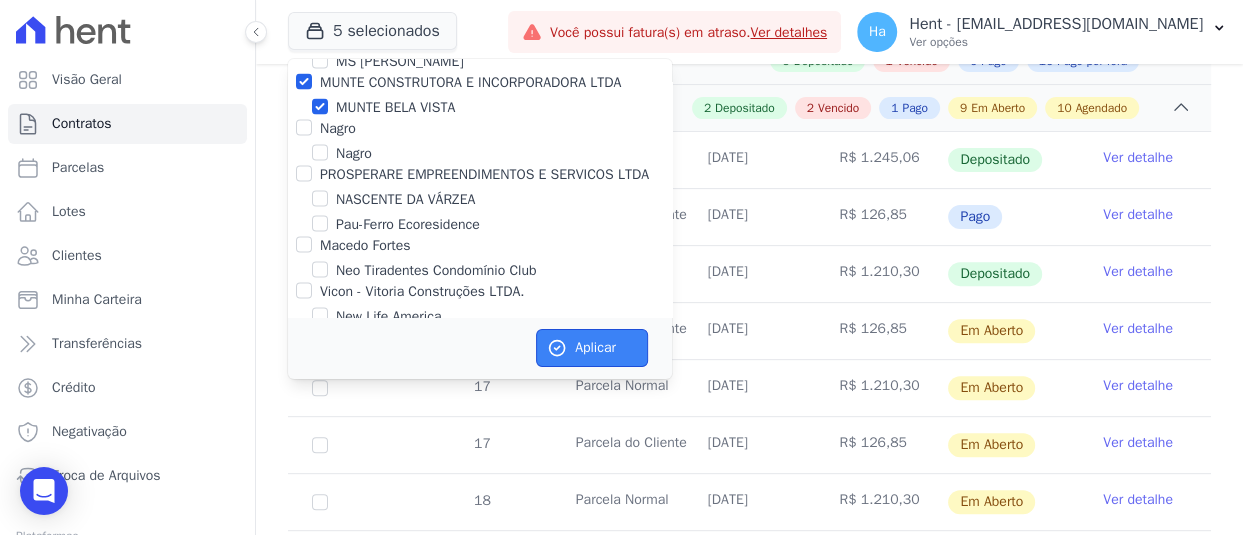 click on "Aplicar" at bounding box center (592, 348) 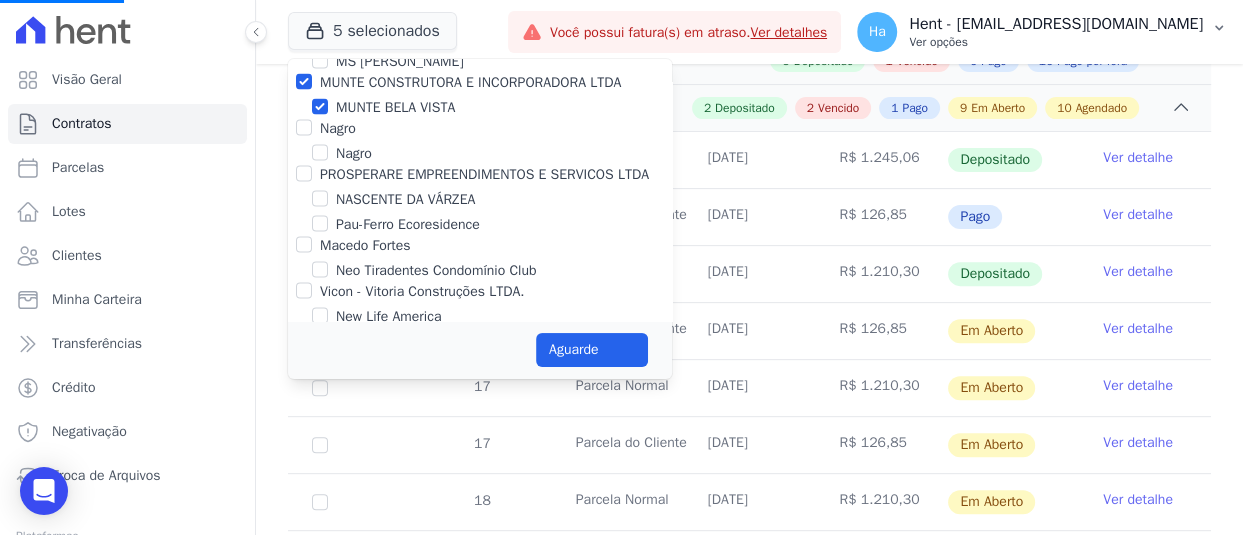 click on "Ver opções" at bounding box center [1056, 42] 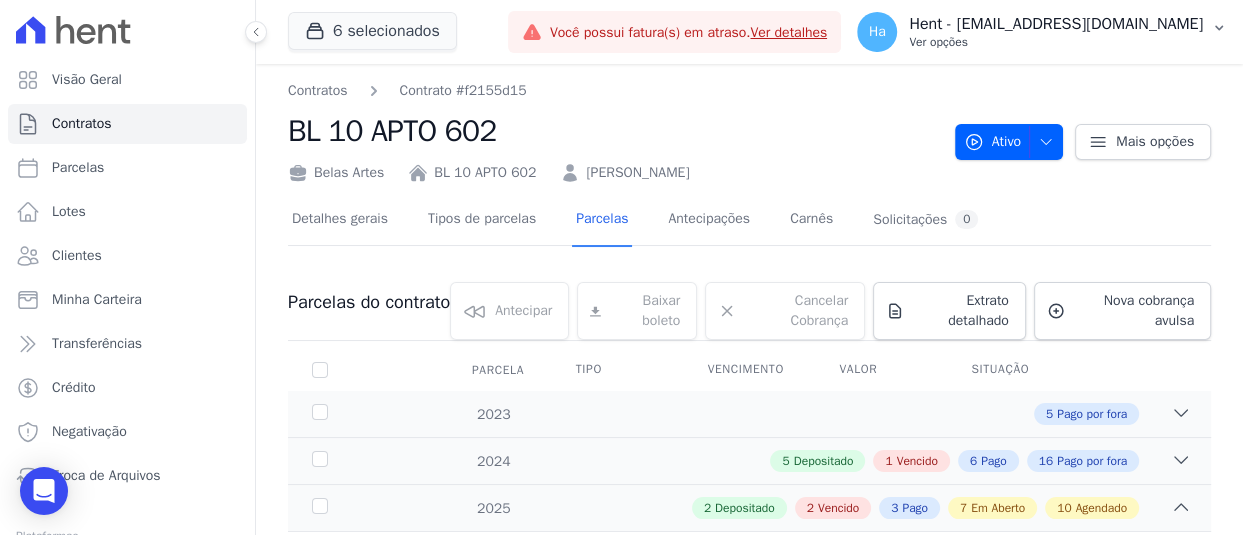 click on "Ver opções" at bounding box center [1056, 42] 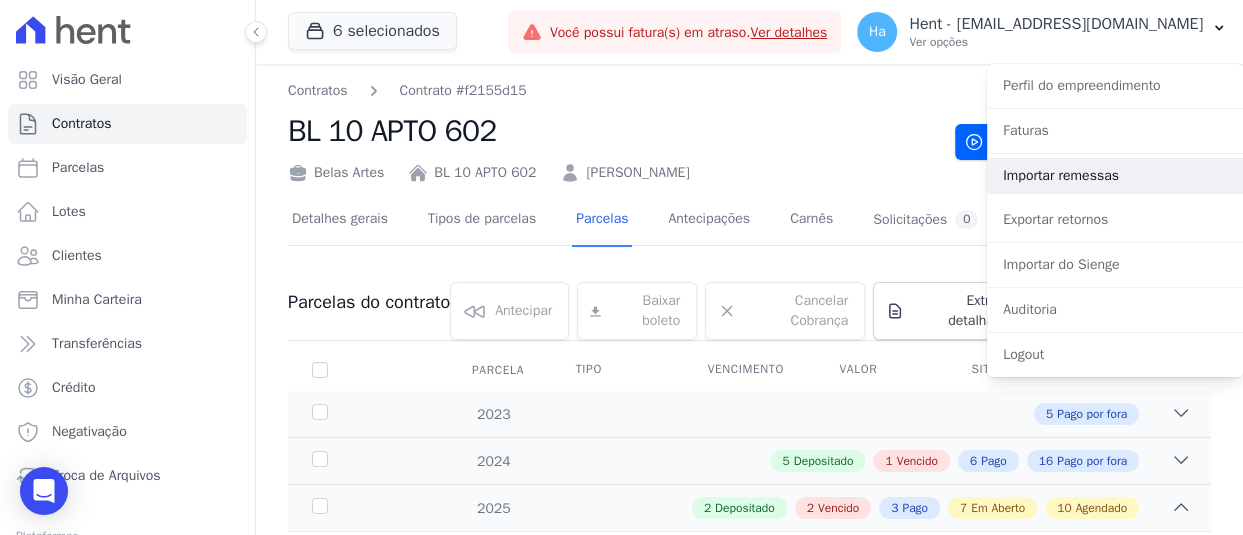 click on "Importar remessas" at bounding box center (1115, 176) 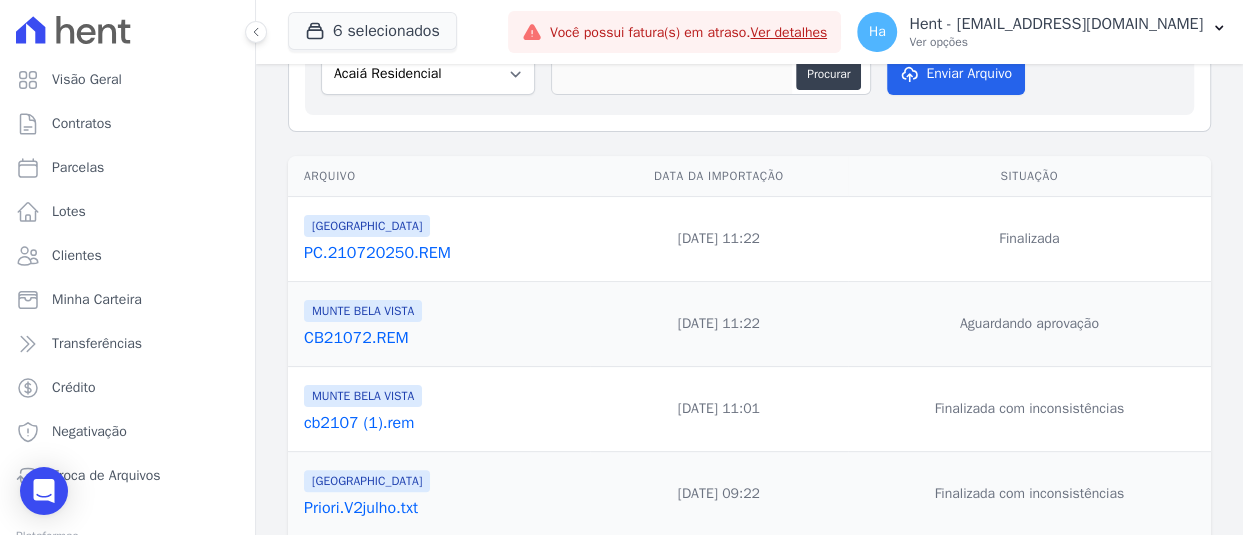 scroll, scrollTop: 200, scrollLeft: 0, axis: vertical 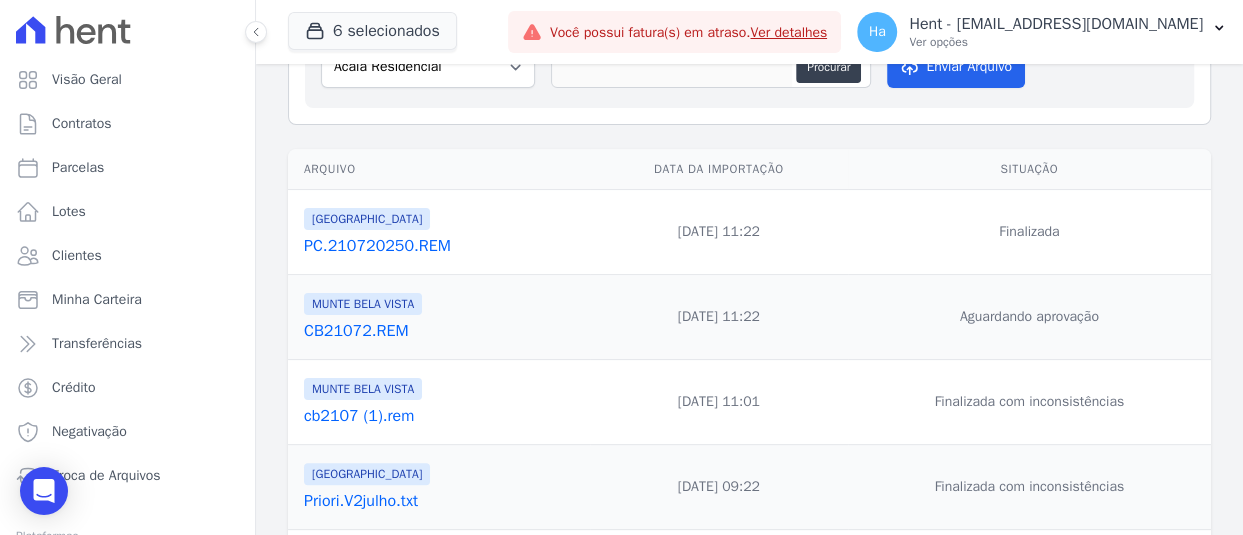 click on "CB21072.REM" at bounding box center (443, 331) 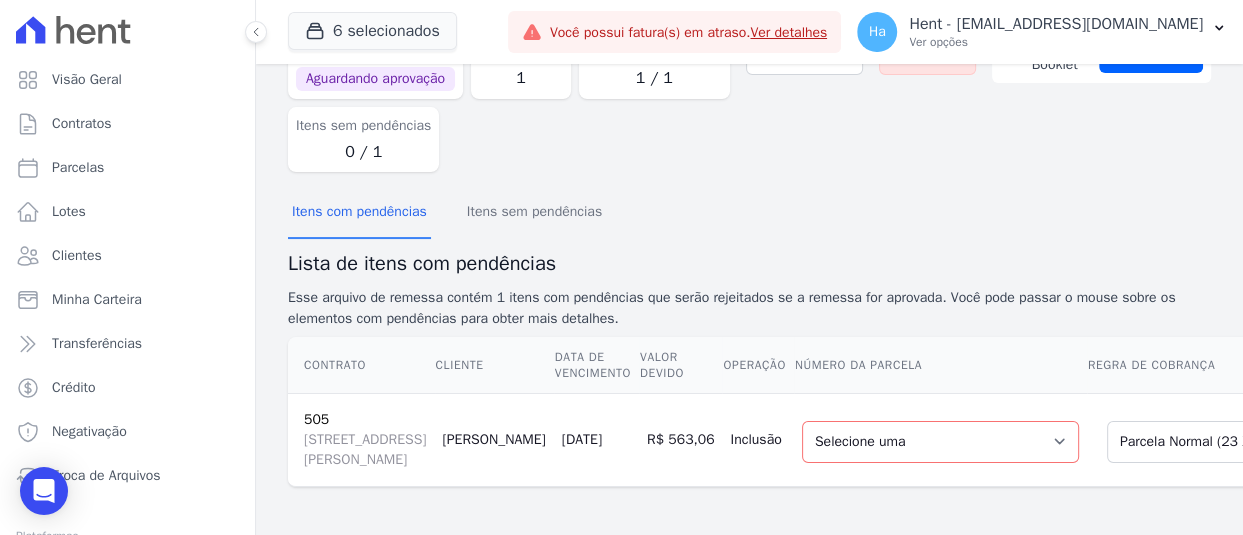 scroll, scrollTop: 241, scrollLeft: 0, axis: vertical 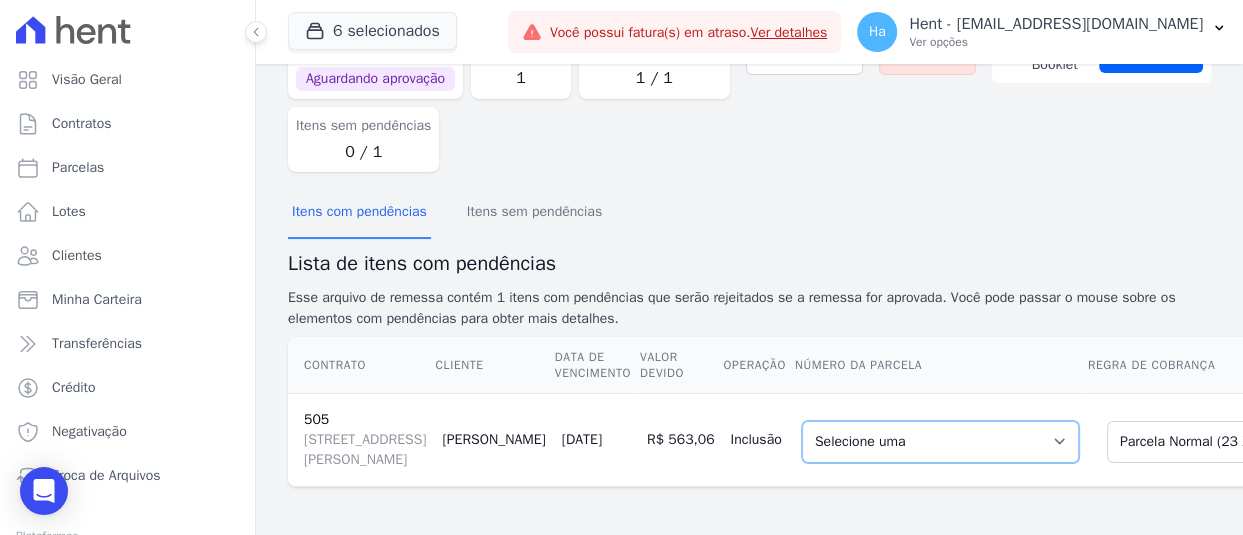 click on "Selecione uma
3 - 15/12/2025 - R$ 555,98 - Vencido
4 - 15/05/2026 - R$ 555,98 - Vencido
5 - 15/10/2026 - R$ 559,20 - Agendado
6 - 15/03/2027 - R$ 559,20 - Agendado
7 - 15/08/2027 - R$ 559,20 - Agendado
8 - 15/01/2028 - R$ 559,20 - Agendado
9 - 15/06/2028 - R$ 559,20 - Agendado
10 - 15/11/2028 - R$ 559,20 - Agendado
11 - 15/04/2029 - R$ 559,20 - Agendado
12 - 15/09/2029 - R$ 559,20 - Agendado
13 - 15/02/2030 - R$ 559,20 - Agendado
14 - 15/07/2030 - R$ 559,20 - Agendado
15 - 15/12/2030 - R$ 559,20 - Agendado
16 - 15/05/2031 - R$ 559,20 - Agendado
17 - 15/10/2031 - R$ 559,20 - Agendado
18 - 15/03/2032 - R$ 559,20 - Agendado
19 - 15/08/2032 - R$ 559,20 - Agendado
20 - 15/01/2033 - R$ 559,20 - Agendado
21 - 15/06/2033 - R$ 559,20 - Agendado
22 - 15/11/2033 - R$ 559,20 - Agendado
23 - 15/04/2034 - R$ 559,20 - Agendado" at bounding box center (940, 442) 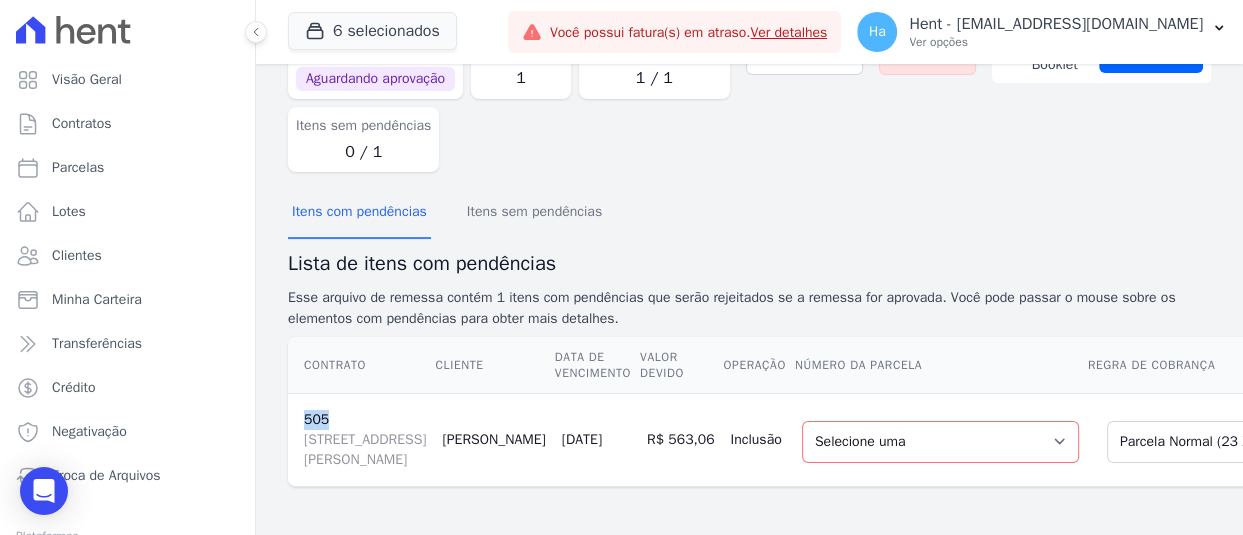 drag, startPoint x: 340, startPoint y: 282, endPoint x: 301, endPoint y: 291, distance: 40.024994 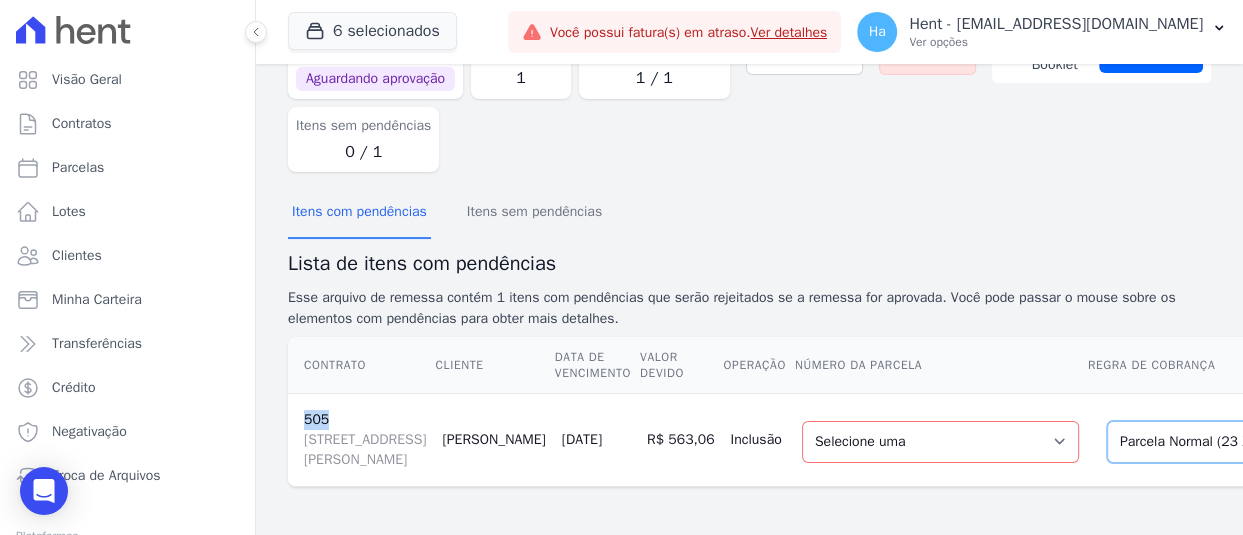 click on "Selecione uma
Nova Parcela Avulsa
Parcela Avulsa Existente
Parcela Normal (1 X R$ 19.670,67)
Parcela Normal (23 X R$ 559,20)" at bounding box center (1243, 442) 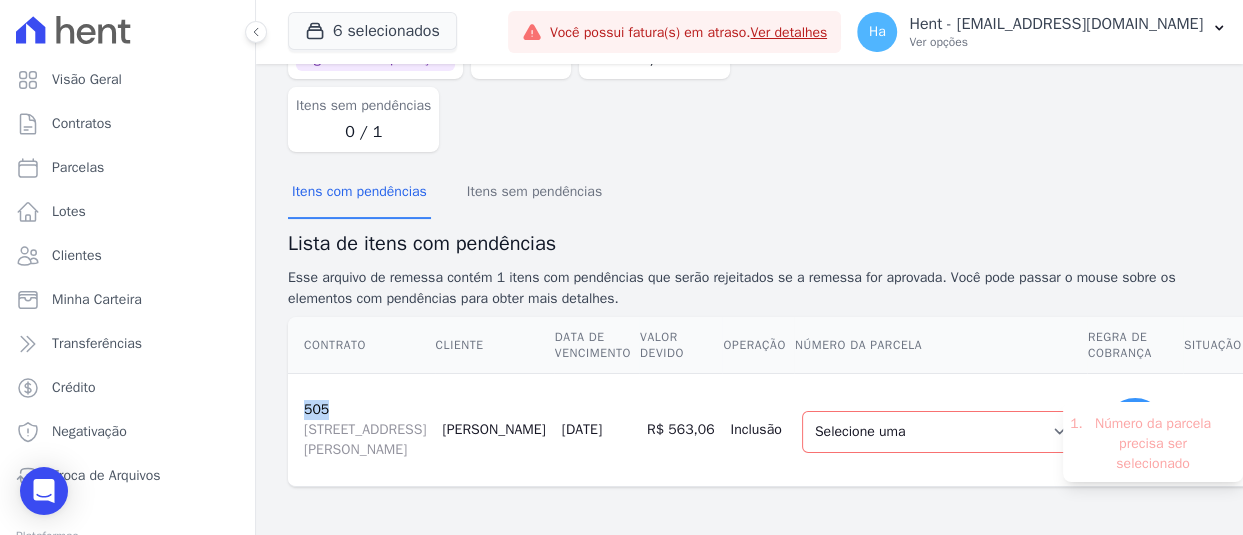 scroll, scrollTop: 226, scrollLeft: 0, axis: vertical 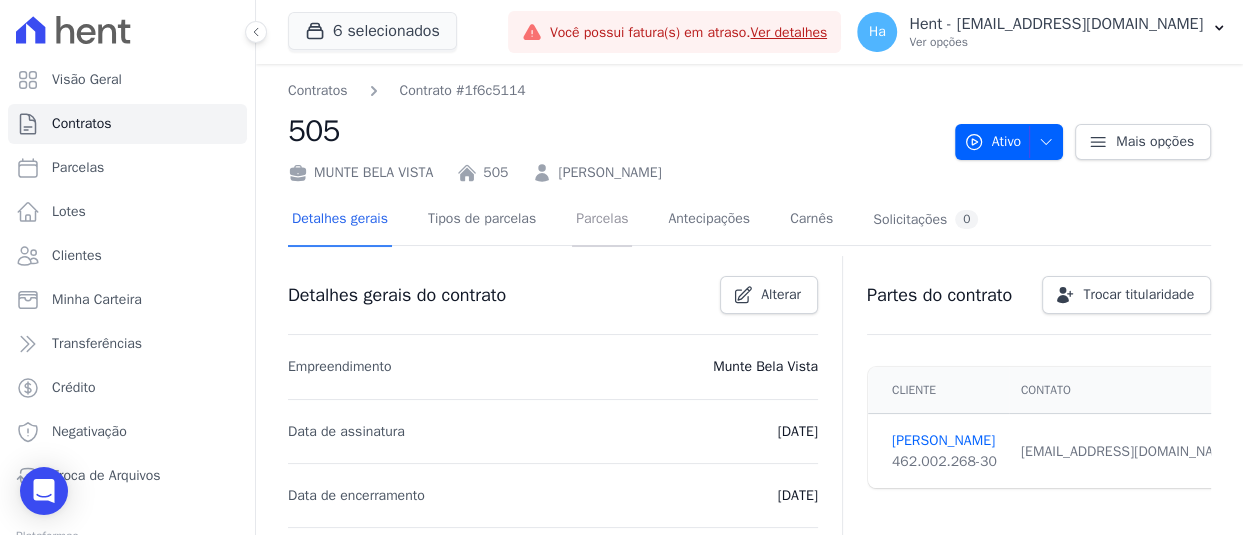 click on "Parcelas" at bounding box center (602, 220) 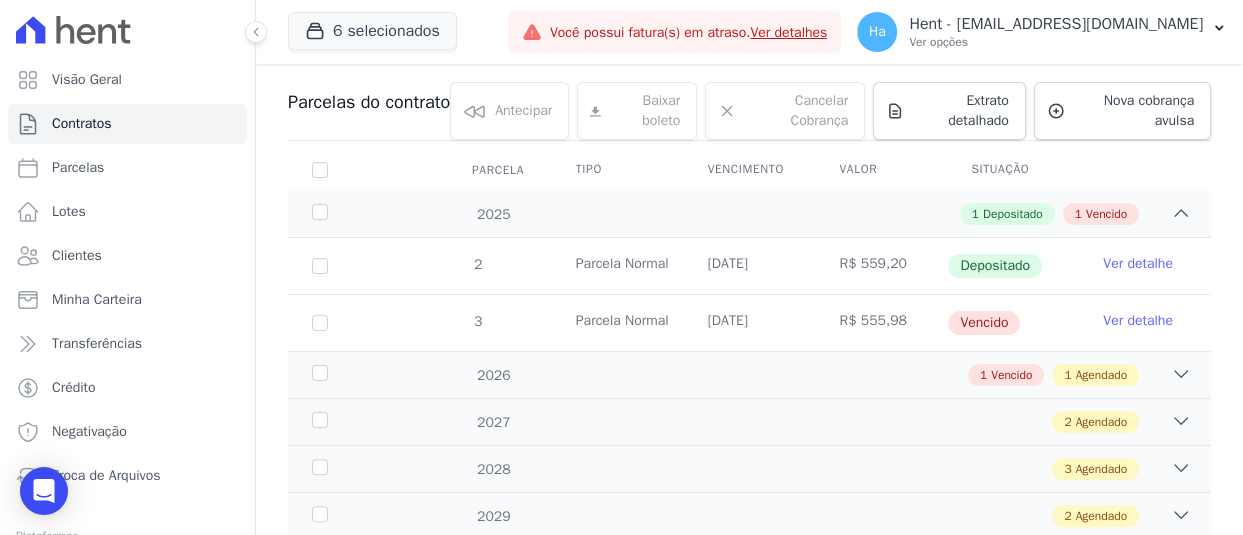 scroll, scrollTop: 100, scrollLeft: 0, axis: vertical 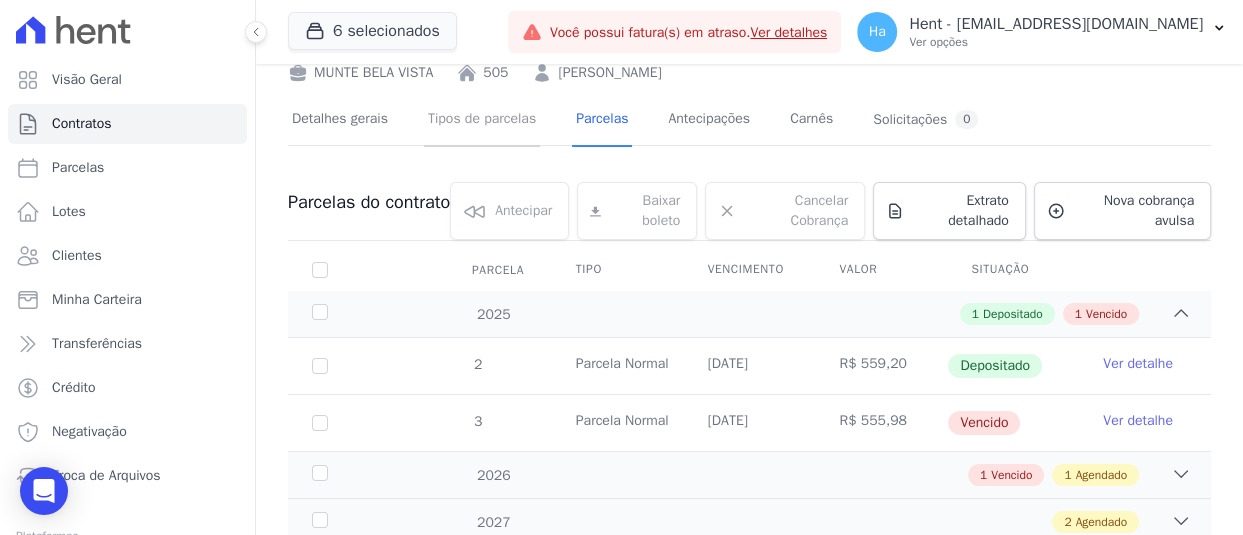 click on "Tipos de parcelas" at bounding box center (482, 120) 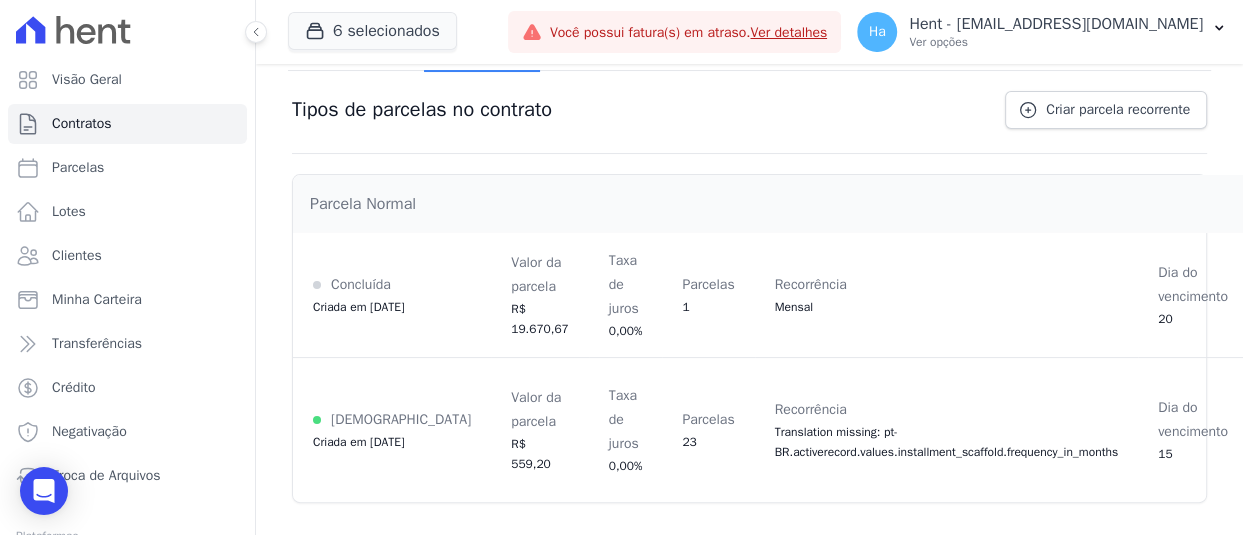 scroll, scrollTop: 190, scrollLeft: 0, axis: vertical 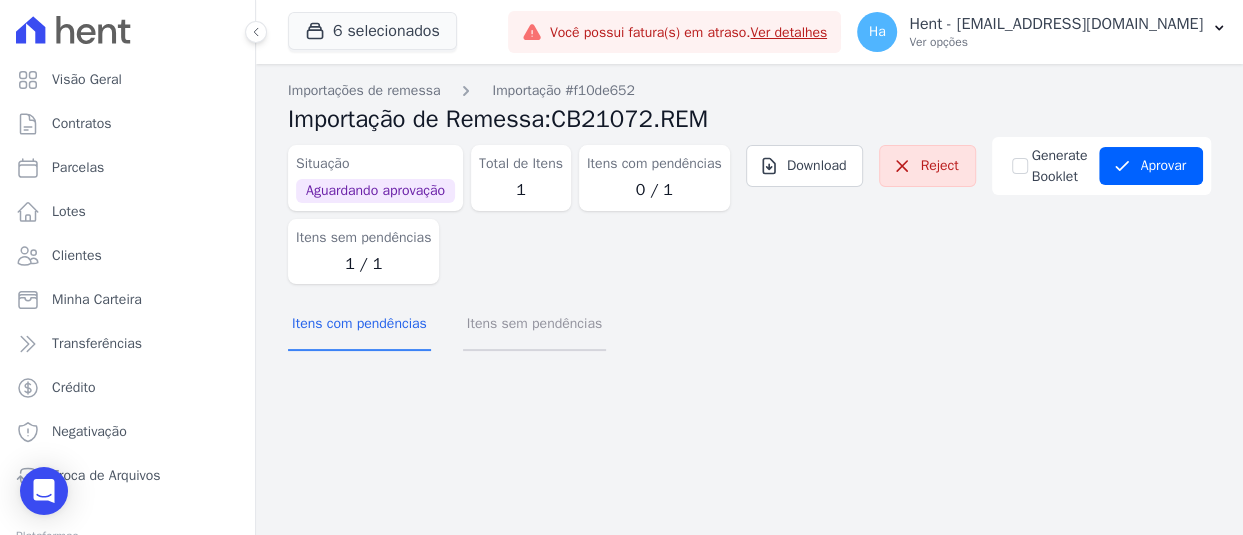 click on "Itens sem pendências" at bounding box center (534, 325) 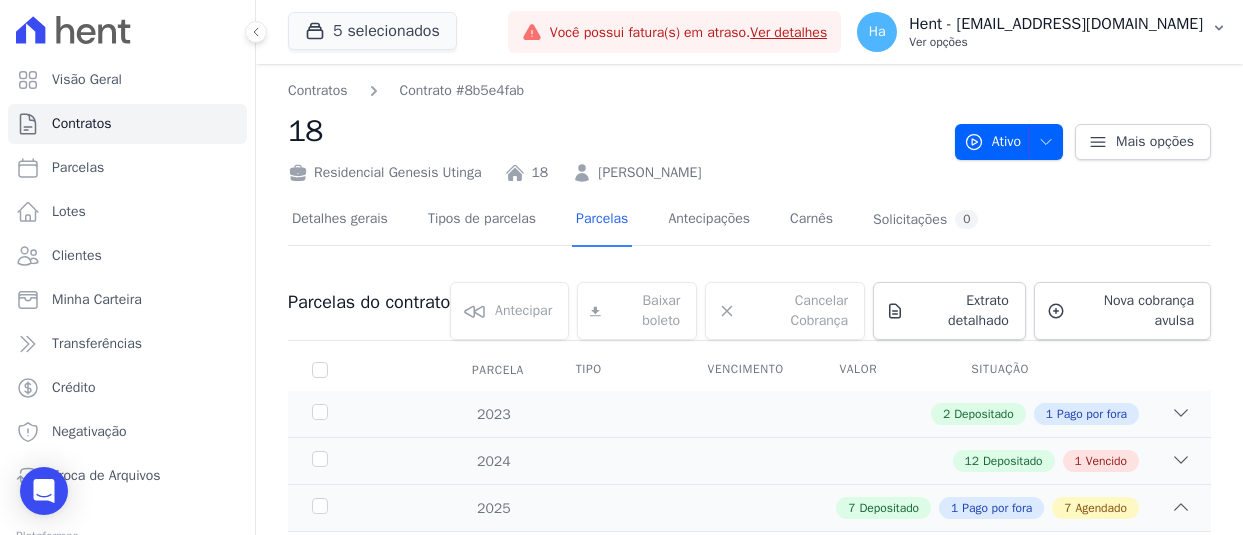 scroll, scrollTop: 0, scrollLeft: 0, axis: both 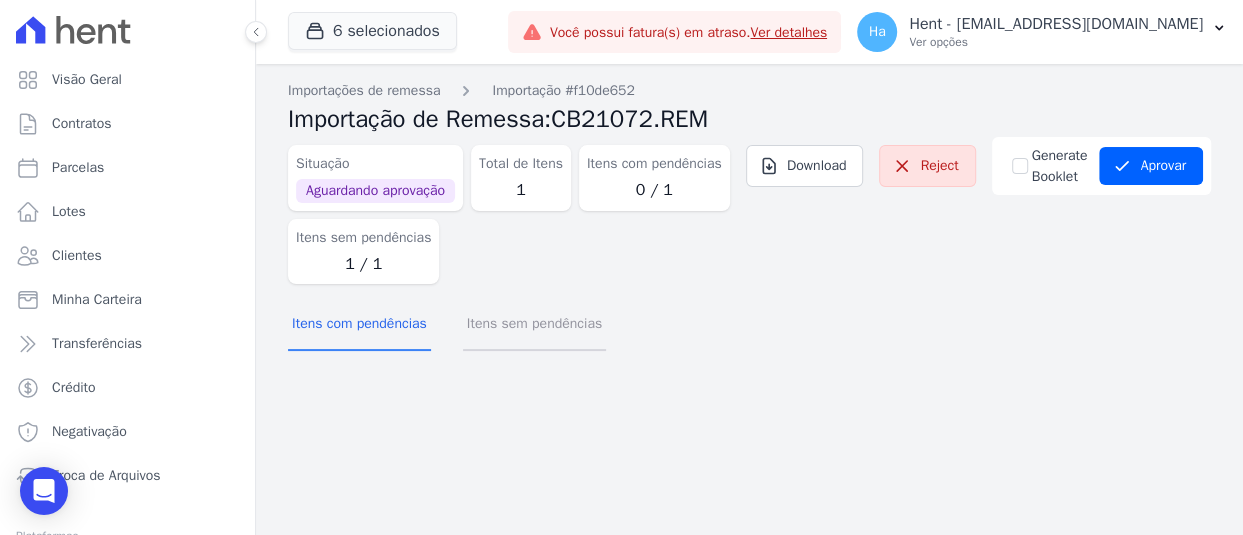 click on "Itens sem pendências" at bounding box center [534, 325] 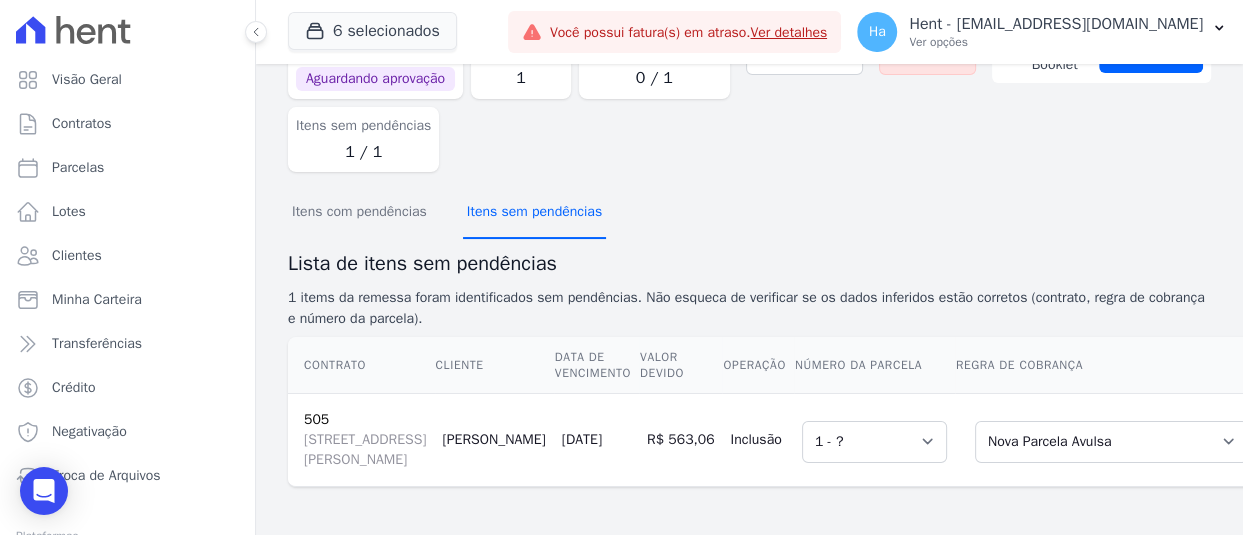 scroll, scrollTop: 226, scrollLeft: 0, axis: vertical 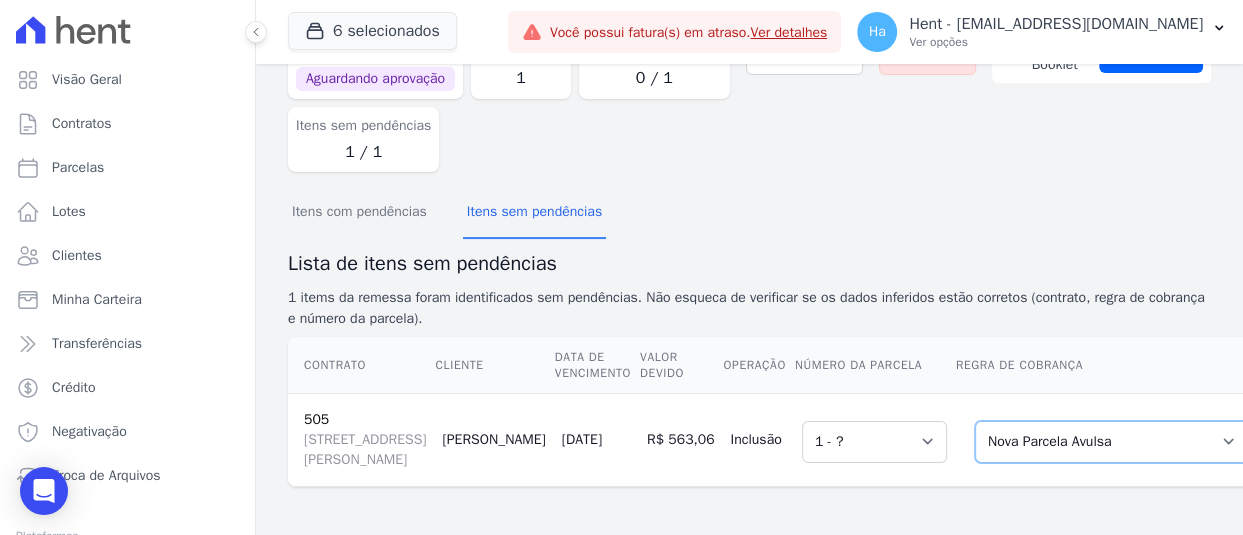 click on "Selecione uma
Nova Parcela Avulsa
Parcela Avulsa Existente
Parcela Normal (1 X R$ 19.670,67)
Parcela Normal (23 X R$ 559,20)
Parcela Normal (23 X R$ 559,20)" at bounding box center [1111, 442] 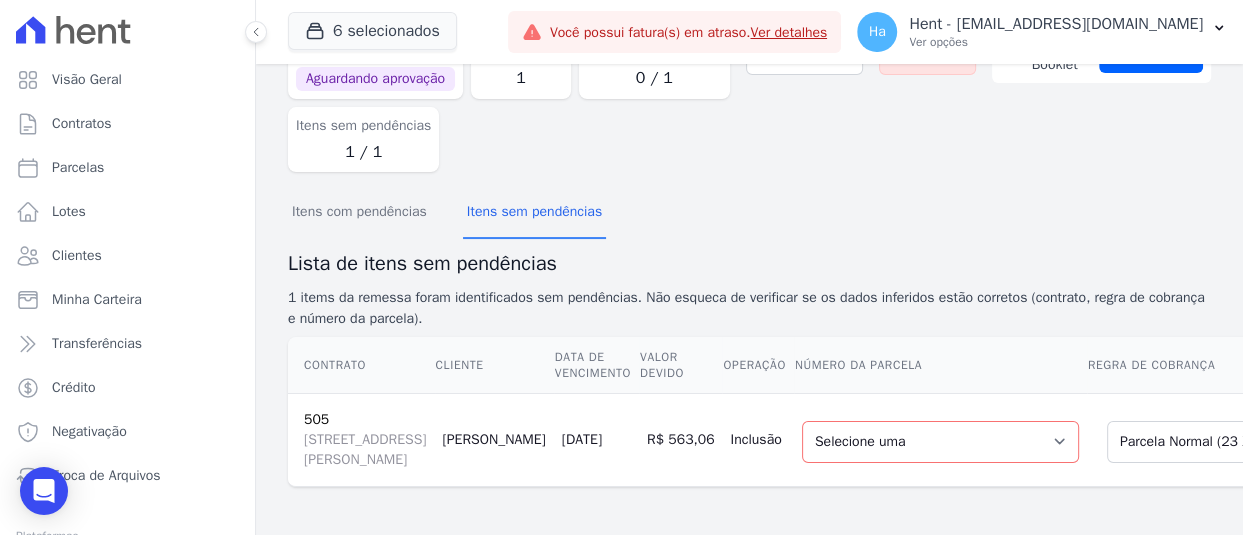 scroll, scrollTop: 226, scrollLeft: 0, axis: vertical 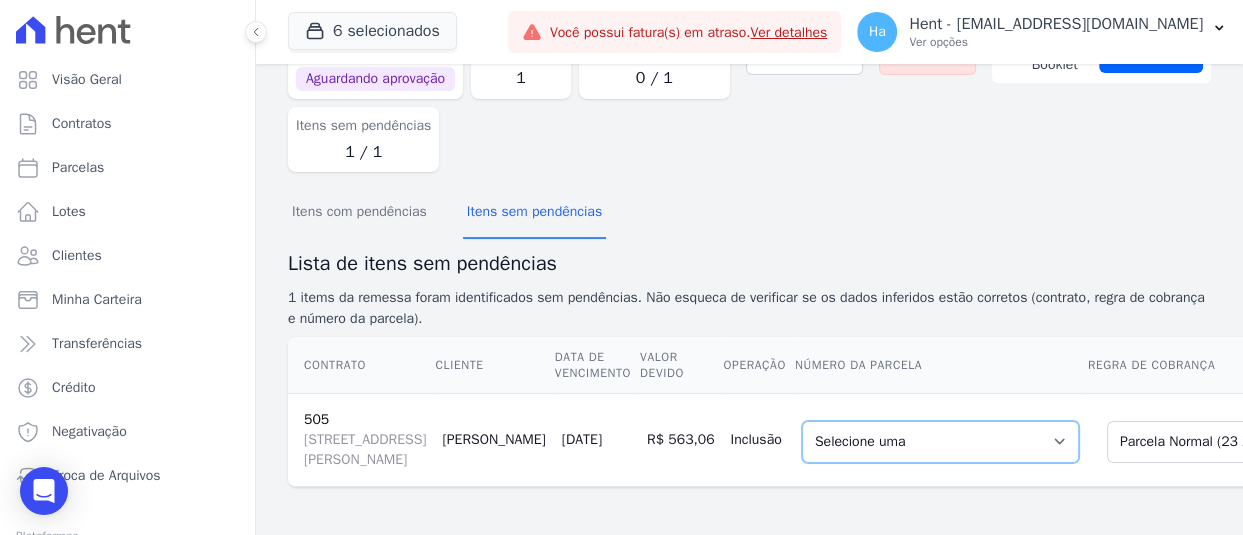 click on "Selecione uma
1 - 15/12/2025 - R$ 559,20 - Agendado
2 - 15/05/2026 - R$ 559,20 - Agendado
3 - 15/10/2026 - R$ 559,20 - Agendado
4 - 15/03/2027 - R$ 559,20 - Agendado
5 - 15/08/2027 - R$ 559,20 - Agendado
6 - 15/01/2028 - R$ 559,20 - Agendado
7 - 15/06/2028 - R$ 559,20 - Agendado
8 - 15/11/2028 - R$ 559,20 - Agendado
9 - 15/04/2029 - R$ 559,20 - Agendado
10 - 15/09/2029 - R$ 559,20 - Agendado
11 - 15/02/2030 - R$ 559,20 - Agendado
12 - 15/07/2030 - R$ 559,20 - Agendado
13 - 15/12/2030 - R$ 559,20 - Agendado
14 - 15/05/2031 - R$ 559,20 - Agendado
15 - 15/10/2031 - R$ 559,20 - Agendado
16 - 15/03/2032 - R$ 559,20 - Agendado
17 - 15/08/2032 - R$ 559,20 - Agendado
18 - 15/01/2033 - R$ 559,20 - Agendado
19 - 15/06/2033 - R$ 559,20 - Agendado
20 - 15/11/2033 - R$ 559,20 - Agendado
21 - 15/04/2034 - R$ 559,20 - Agendado
22 - 15/09/2034 - R$ 559,20 - Agendado
23 - 15/02/2035 - R$ 559,20 - Agendado" at bounding box center [940, 442] 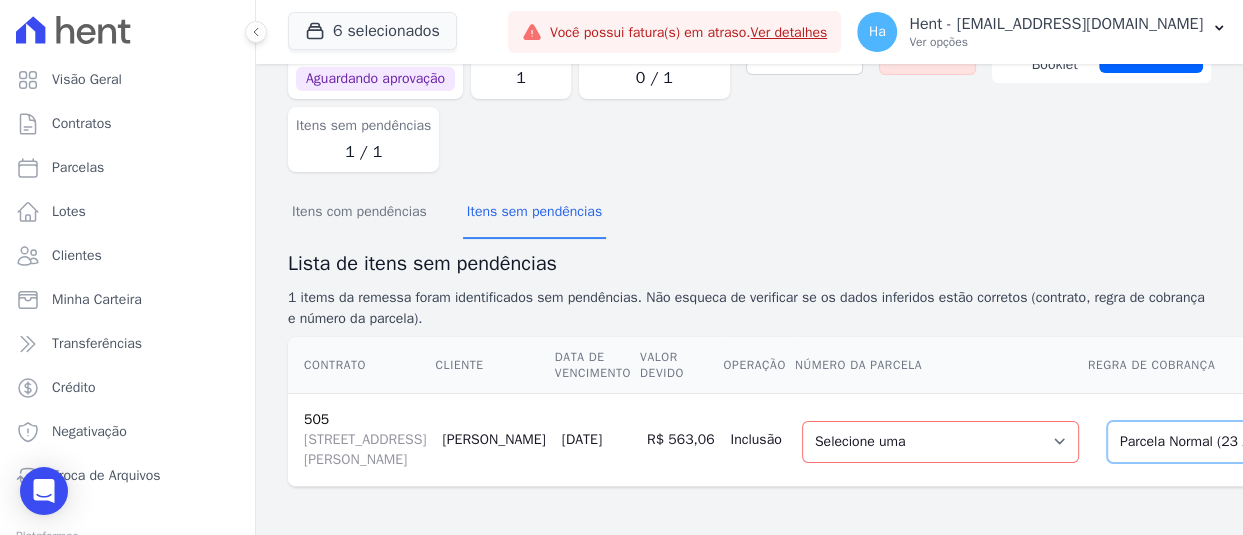 click on "Selecione uma
Nova Parcela Avulsa
Parcela Avulsa Existente
Parcela Normal (1 X R$ 19.670,67)
Parcela Normal (23 X R$ 559,20)
Parcela Normal (23 X R$ 559,20)" at bounding box center [1243, 442] 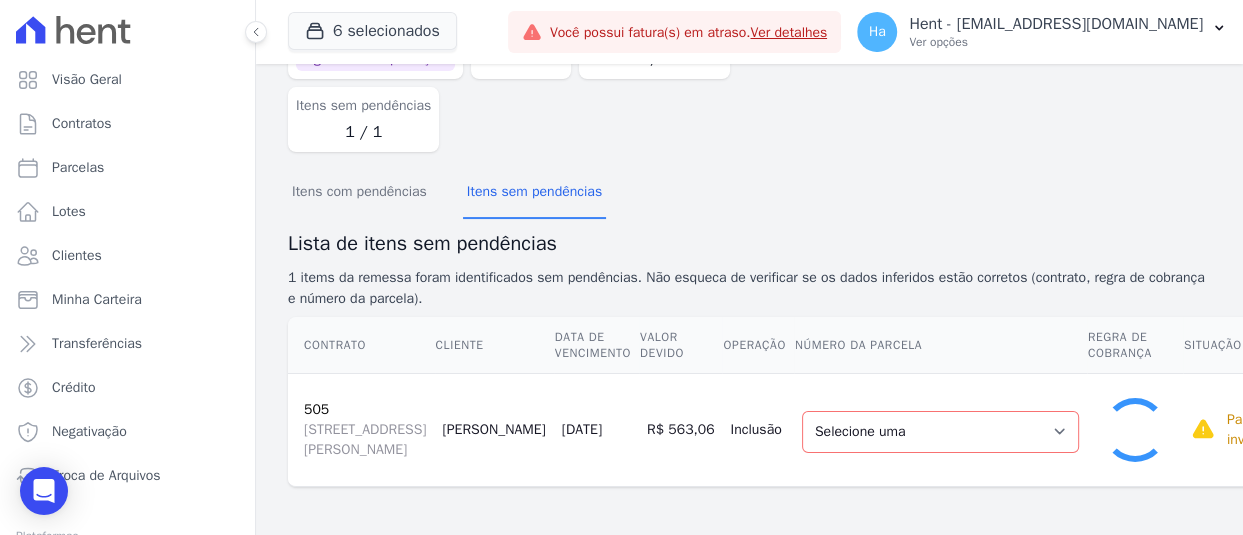 select on "0" 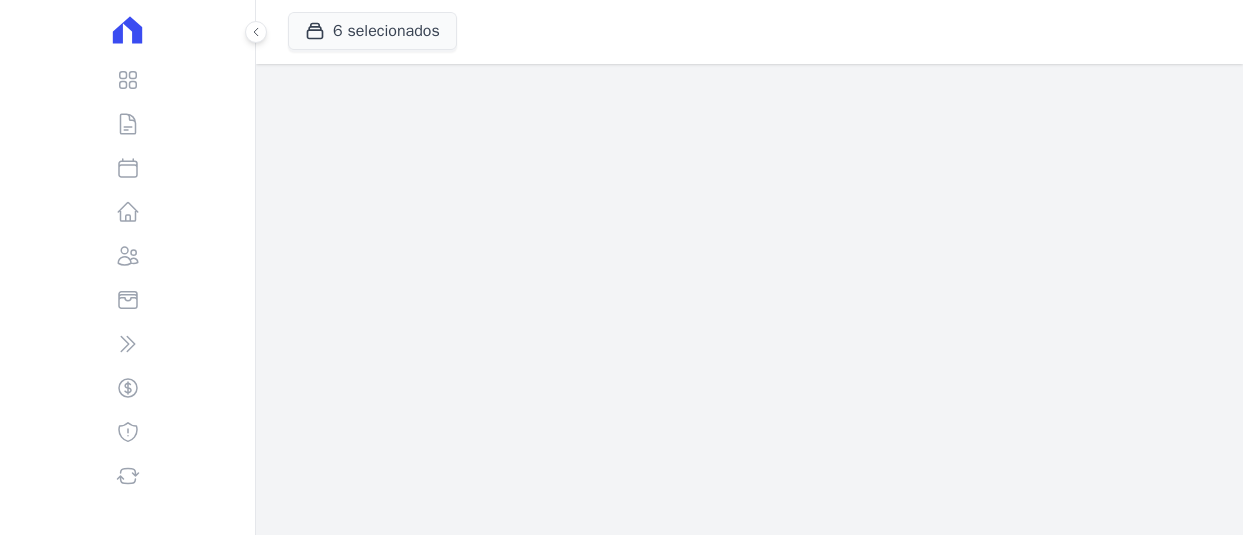 scroll, scrollTop: 0, scrollLeft: 0, axis: both 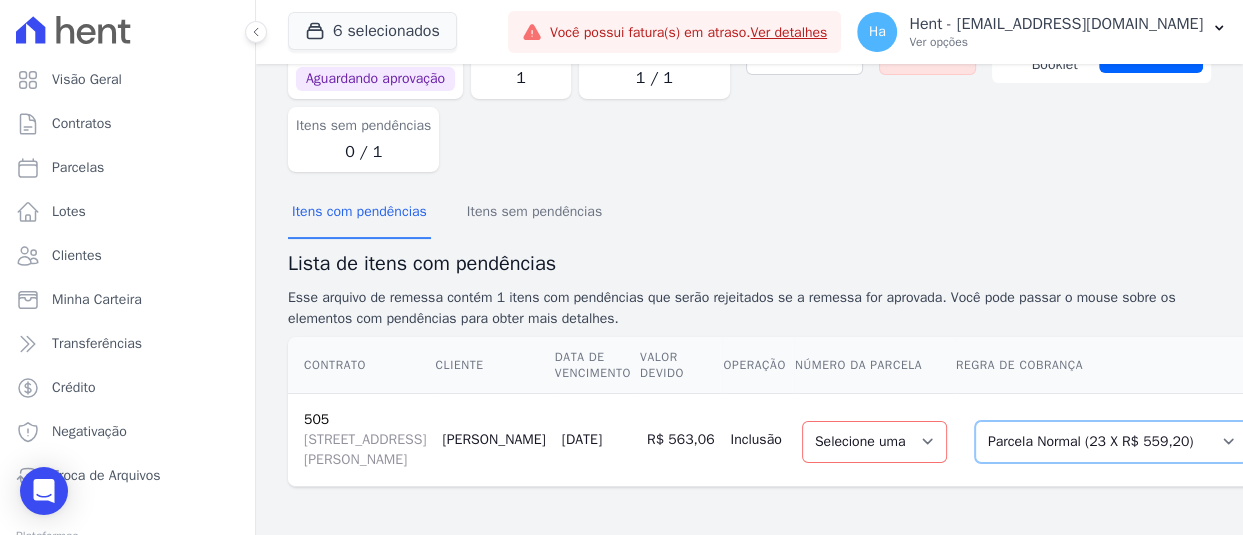 click on "Selecione uma
Nova Parcela Avulsa
Parcela Avulsa Existente
Parcela Normal (1 X R$ 19.670,67)
Parcela Normal (23 X R$ 559,20)
Parcela Normal (23 X R$ 559,20)" at bounding box center [1111, 442] 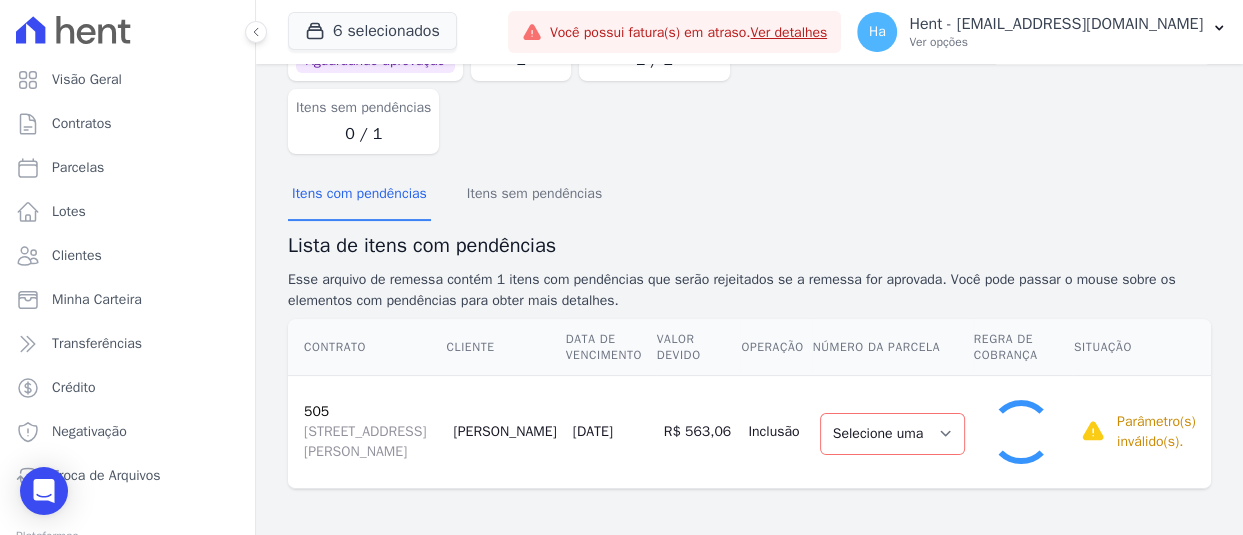scroll, scrollTop: 226, scrollLeft: 0, axis: vertical 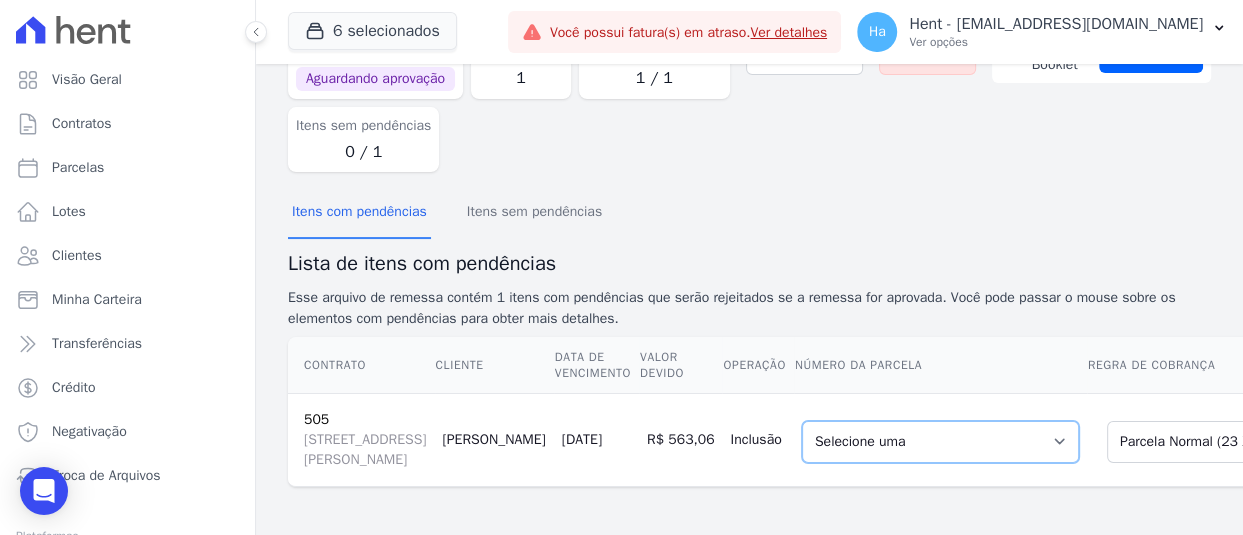 click on "Selecione uma
1 - 15/12/2025 - R$ 559,20 - Agendado
2 - 15/05/2026 - R$ 559,20 - Agendado
3 - 15/10/2026 - R$ 559,20 - Agendado
4 - 15/03/2027 - R$ 559,20 - Agendado
5 - 15/08/2027 - R$ 559,20 - Agendado
6 - 15/01/2028 - R$ 559,20 - Agendado
7 - 15/06/2028 - R$ 559,20 - Agendado
8 - 15/11/2028 - R$ 559,20 - Agendado
9 - 15/04/2029 - R$ 559,20 - Agendado
10 - 15/09/2029 - R$ 559,20 - Agendado
11 - 15/02/2030 - R$ 559,20 - Agendado
12 - 15/07/2030 - R$ 559,20 - Agendado
13 - 15/12/2030 - R$ 559,20 - Agendado
14 - 15/05/2031 - R$ 559,20 - Agendado
15 - 15/10/2031 - R$ 559,20 - Agendado
16 - 15/03/2032 - R$ 559,20 - Agendado
17 - 15/08/2032 - R$ 559,20 - Agendado
18 - 15/01/2033 - R$ 559,20 - Agendado
19 - 15/06/2033 - R$ 559,20 - Agendado
20 - 15/11/2033 - R$ 559,20 - Agendado
21 - 15/04/2034 - R$ 559,20 - Agendado
22 - 15/09/2034 - R$ 559,20 - Agendado
23 - 15/02/2035 - R$ 559,20 - Agendado" at bounding box center [940, 442] 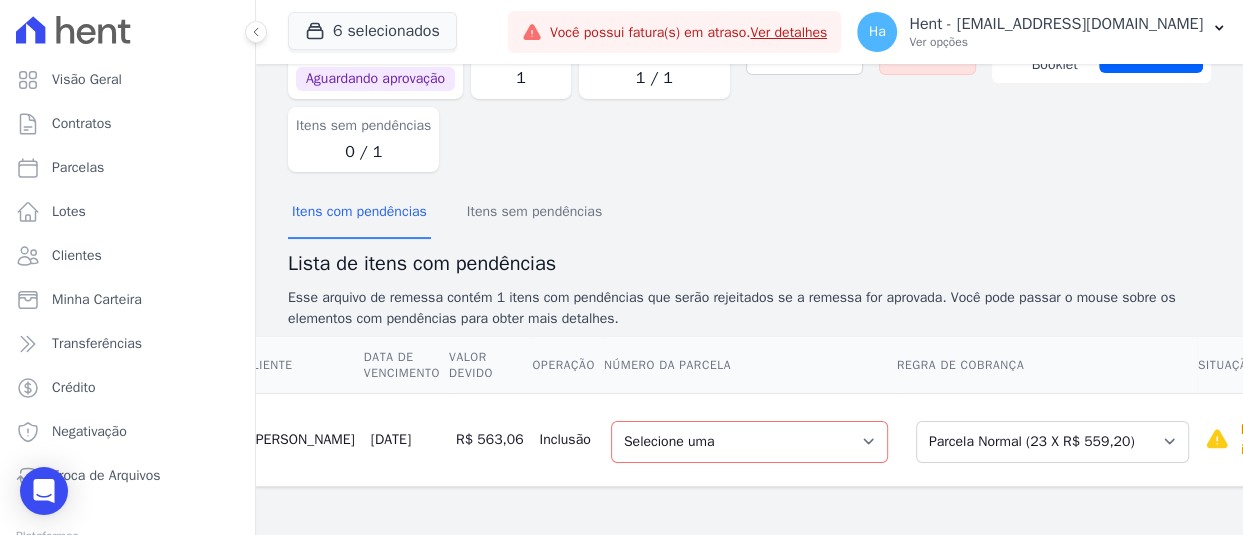 scroll, scrollTop: 0, scrollLeft: 197, axis: horizontal 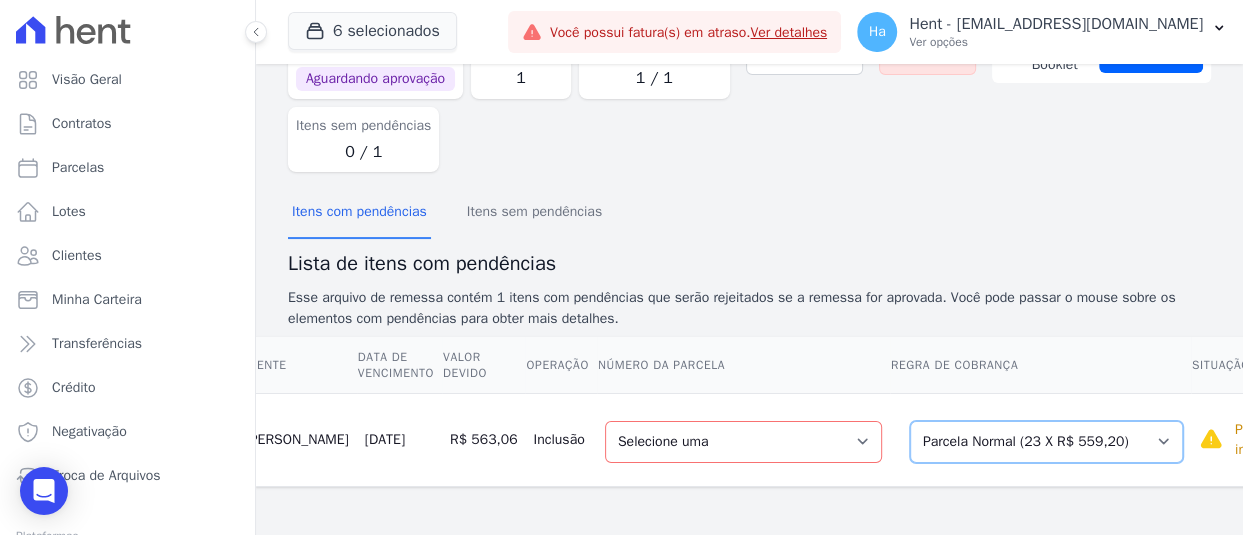 click on "Selecione uma
Nova Parcela Avulsa
Parcela Avulsa Existente
Parcela Normal (1 X R$ 19.670,67)
Parcela Normal (23 X R$ 559,20)
Parcela Normal (23 X R$ 559,20)" at bounding box center [1046, 442] 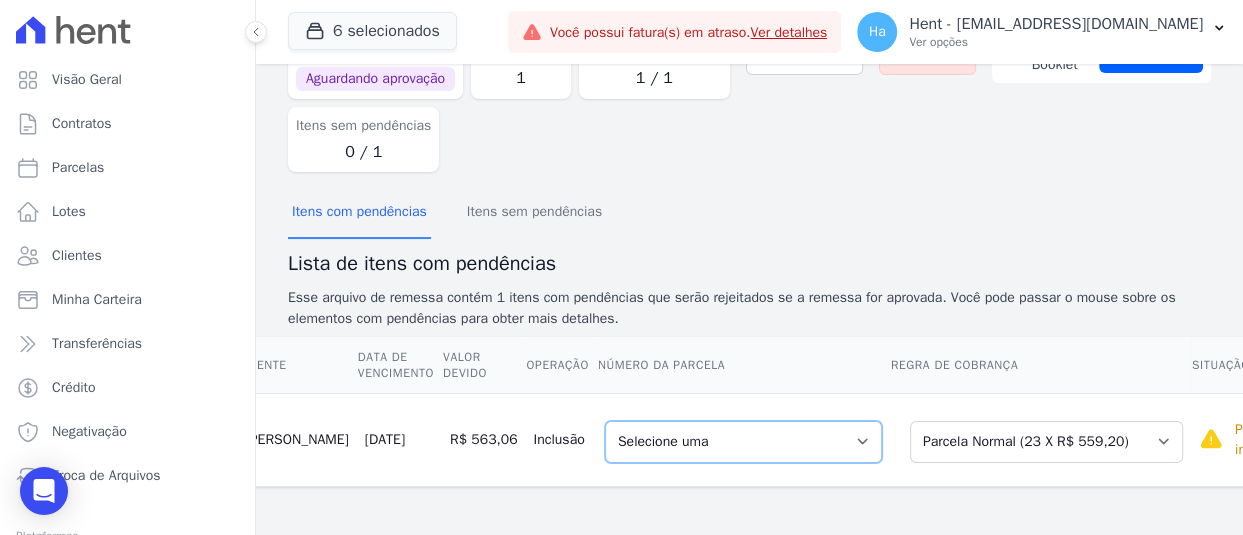 click on "Selecione uma
1 - 15/12/2025 - R$ 559,20 - Agendado
2 - 15/05/2026 - R$ 559,20 - Agendado
3 - 15/10/2026 - R$ 559,20 - Agendado
4 - 15/03/2027 - R$ 559,20 - Agendado
5 - 15/08/2027 - R$ 559,20 - Agendado
6 - 15/01/2028 - R$ 559,20 - Agendado
7 - 15/06/2028 - R$ 559,20 - Agendado
8 - 15/11/2028 - R$ 559,20 - Agendado
9 - 15/04/2029 - R$ 559,20 - Agendado
10 - 15/09/2029 - R$ 559,20 - Agendado
11 - 15/02/2030 - R$ 559,20 - Agendado
12 - 15/07/2030 - R$ 559,20 - Agendado
13 - 15/12/2030 - R$ 559,20 - Agendado
14 - 15/05/2031 - R$ 559,20 - Agendado
15 - 15/10/2031 - R$ 559,20 - Agendado
16 - 15/03/2032 - R$ 559,20 - Agendado
17 - 15/08/2032 - R$ 559,20 - Agendado
18 - 15/01/2033 - R$ 559,20 - Agendado
19 - 15/06/2033 - R$ 559,20 - Agendado
20 - 15/11/2033 - R$ 559,20 - Agendado
21 - 15/04/2034 - R$ 559,20 - Agendado
22 - 15/09/2034 - R$ 559,20 - Agendado
23 - 15/02/2035 - R$ 559,20 - Agendado" at bounding box center (743, 442) 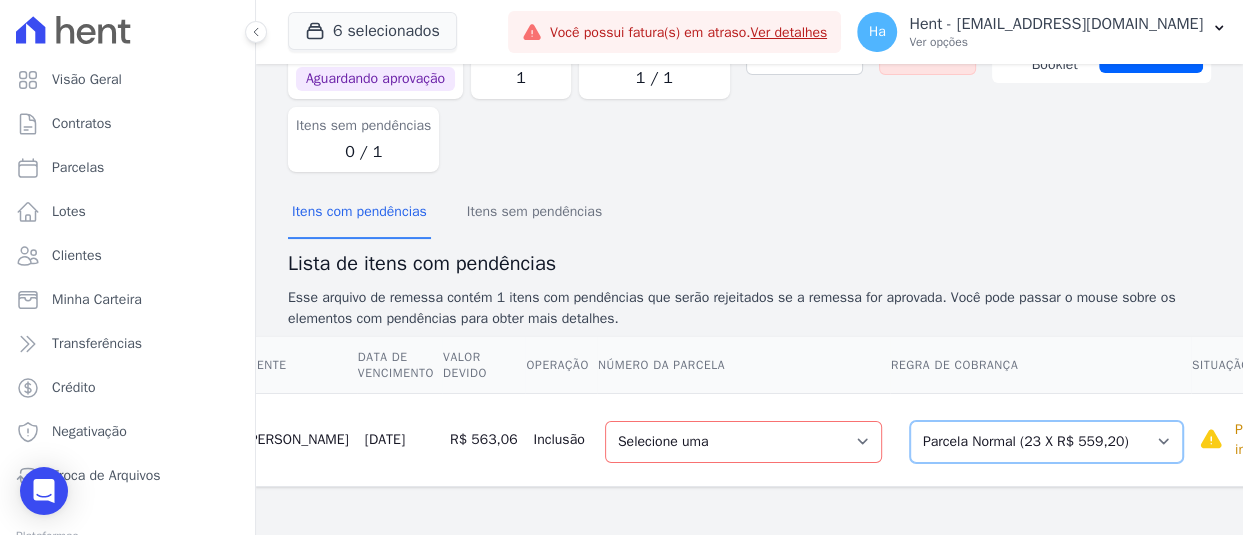 click on "Selecione uma
Nova Parcela Avulsa
Parcela Avulsa Existente
Parcela Normal (1 X R$ 19.670,67)
Parcela Normal (23 X R$ 559,20)
Parcela Normal (23 X R$ 559,20)" at bounding box center [1046, 442] 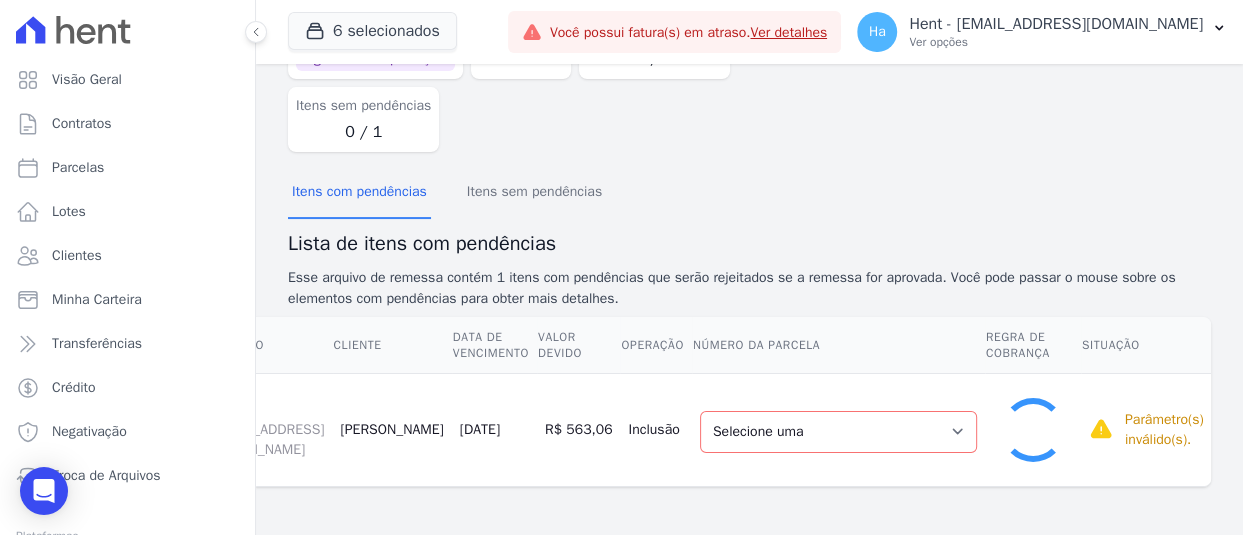 scroll, scrollTop: 0, scrollLeft: 41, axis: horizontal 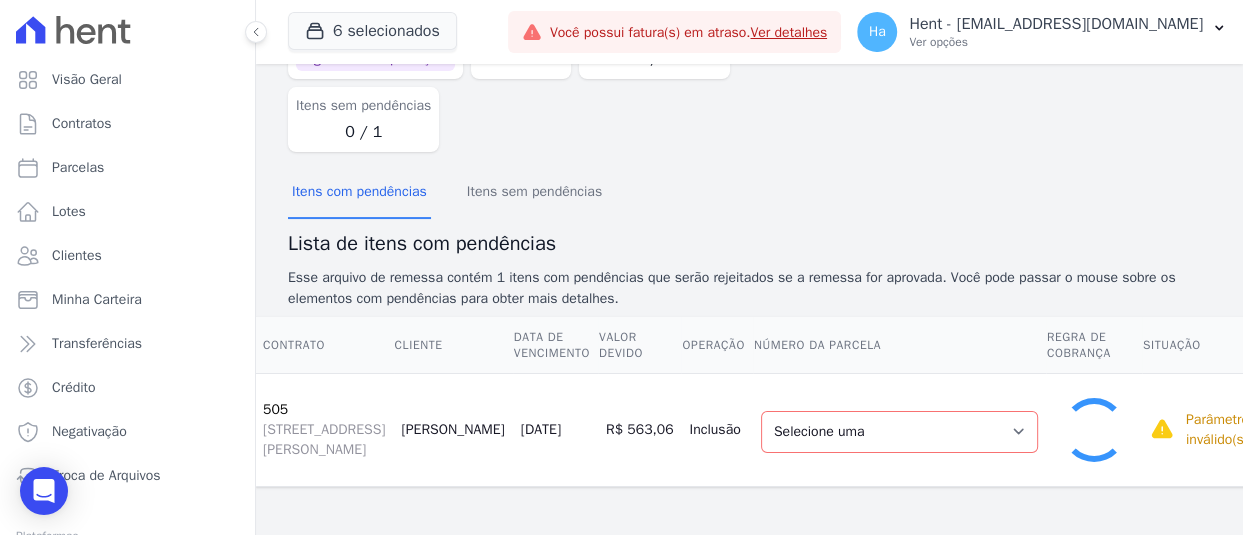 select on "0" 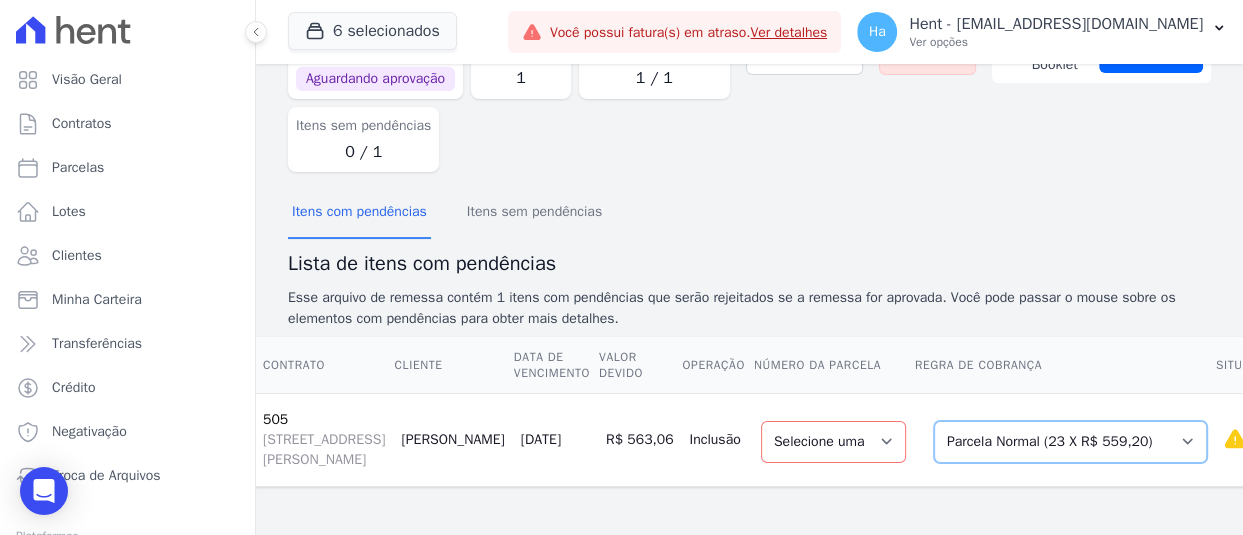 click on "Selecione uma
Nova Parcela Avulsa
Parcela Avulsa Existente
Parcela Normal (1 X R$ 19.670,67)
Parcela Normal (23 X R$ 559,20)
Parcela Normal (23 X R$ 559,20)" at bounding box center [1070, 442] 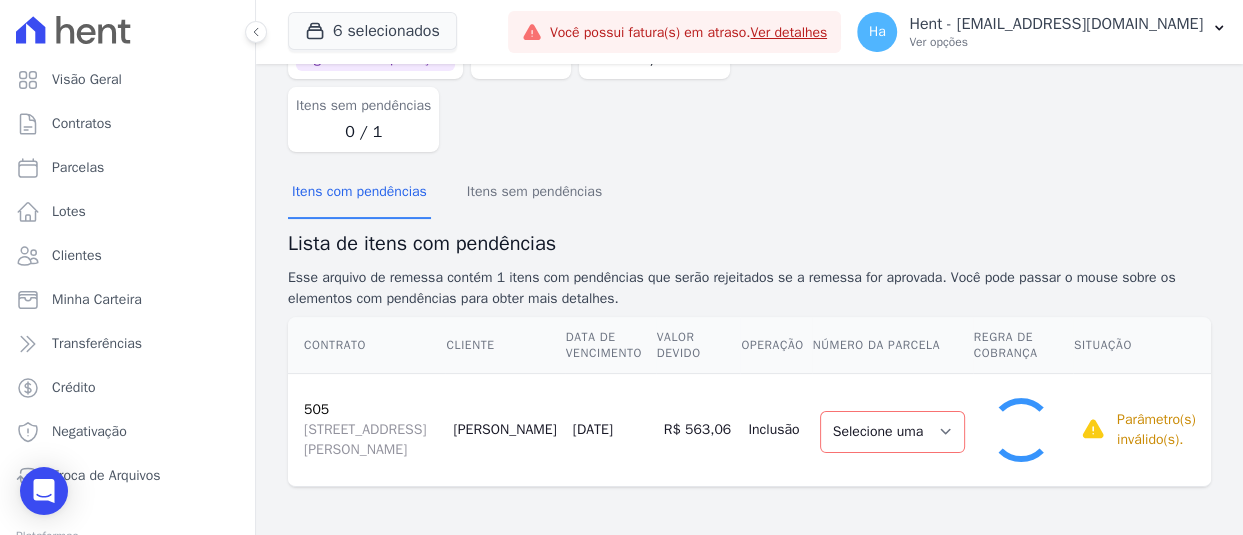 scroll, scrollTop: 0, scrollLeft: 0, axis: both 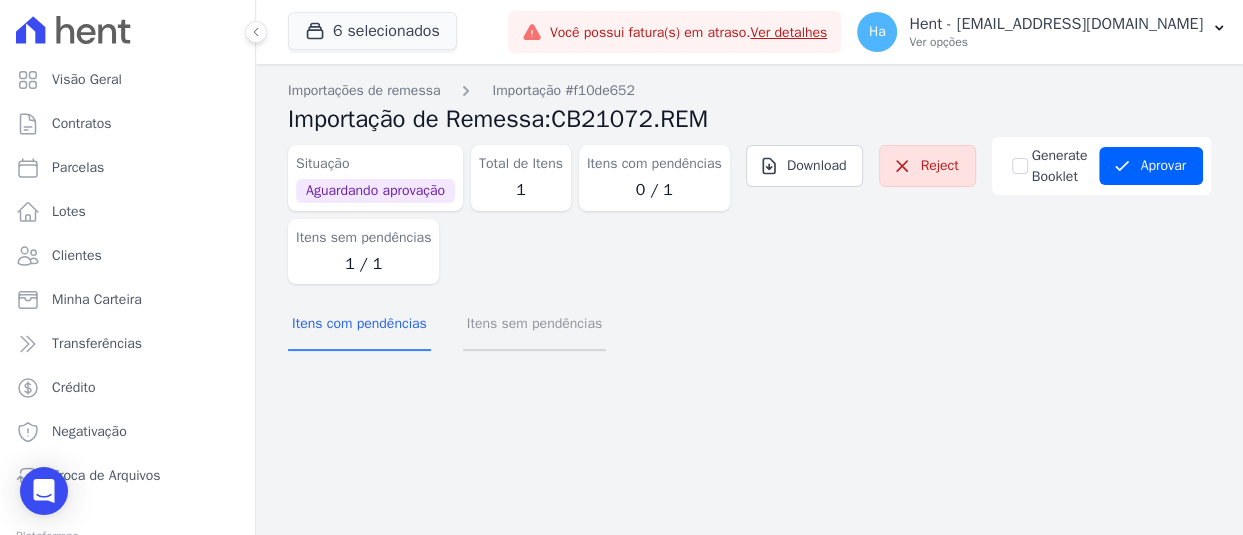 click on "Itens sem pendências" at bounding box center [534, 325] 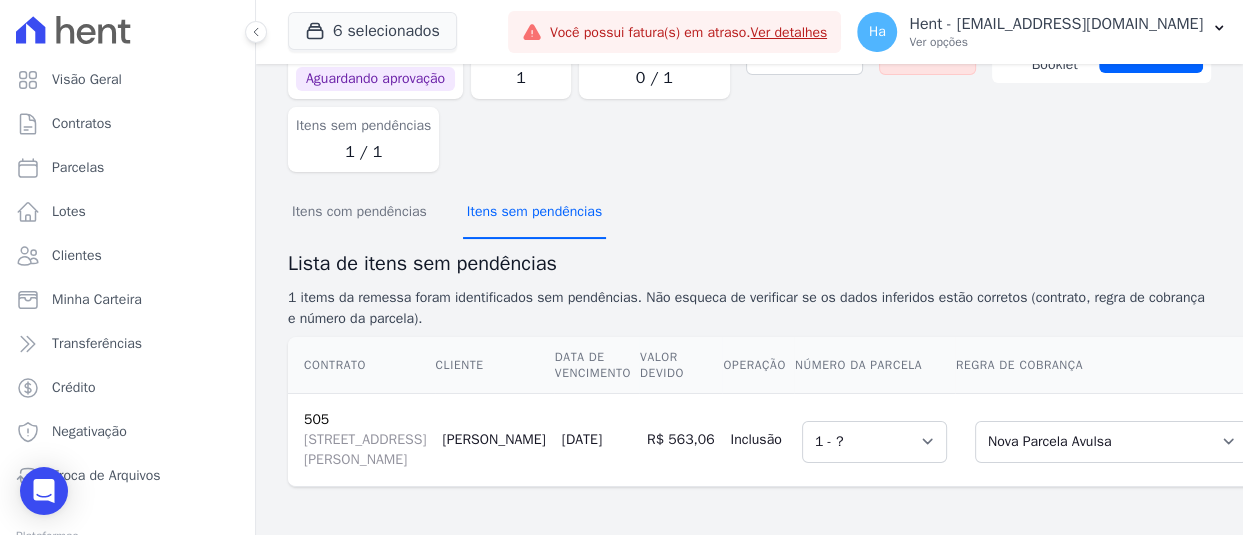 scroll, scrollTop: 0, scrollLeft: 0, axis: both 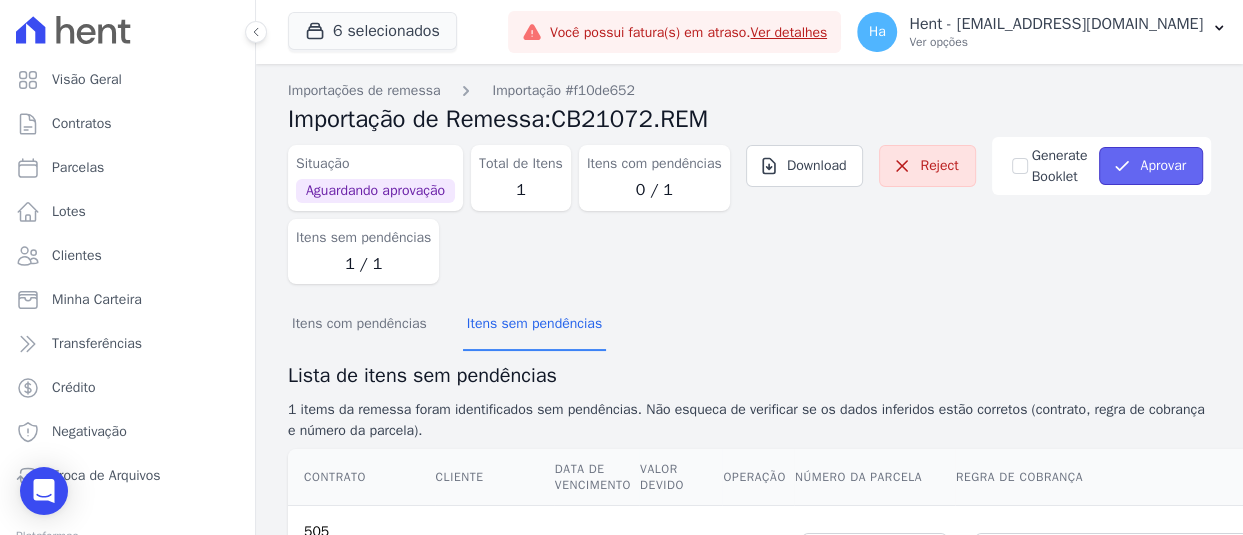 click on "Aprovar" at bounding box center (1151, 166) 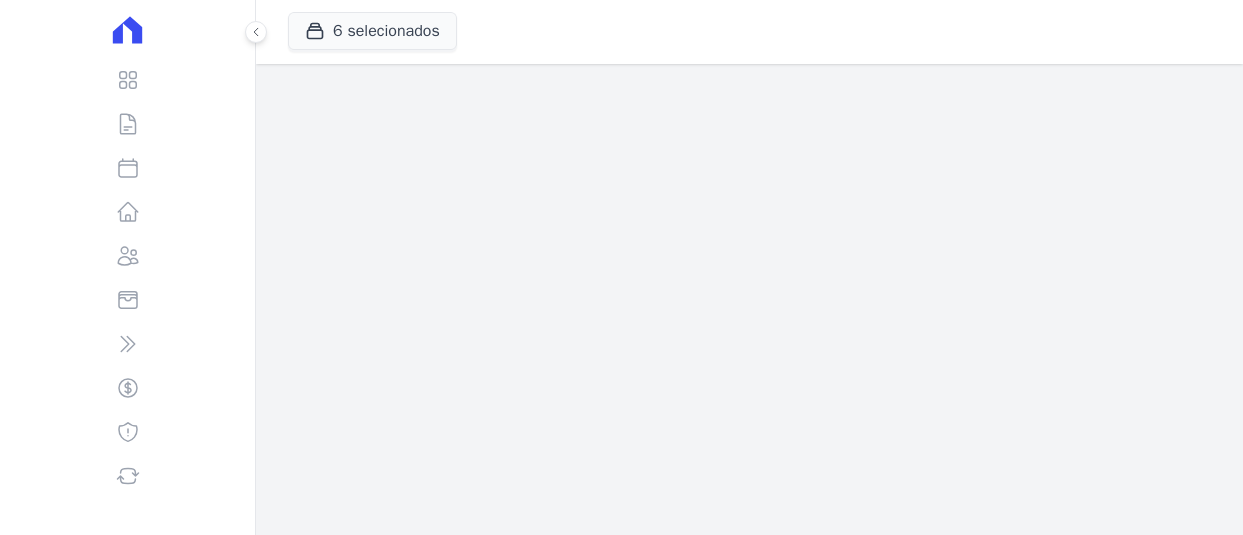 scroll, scrollTop: 0, scrollLeft: 0, axis: both 